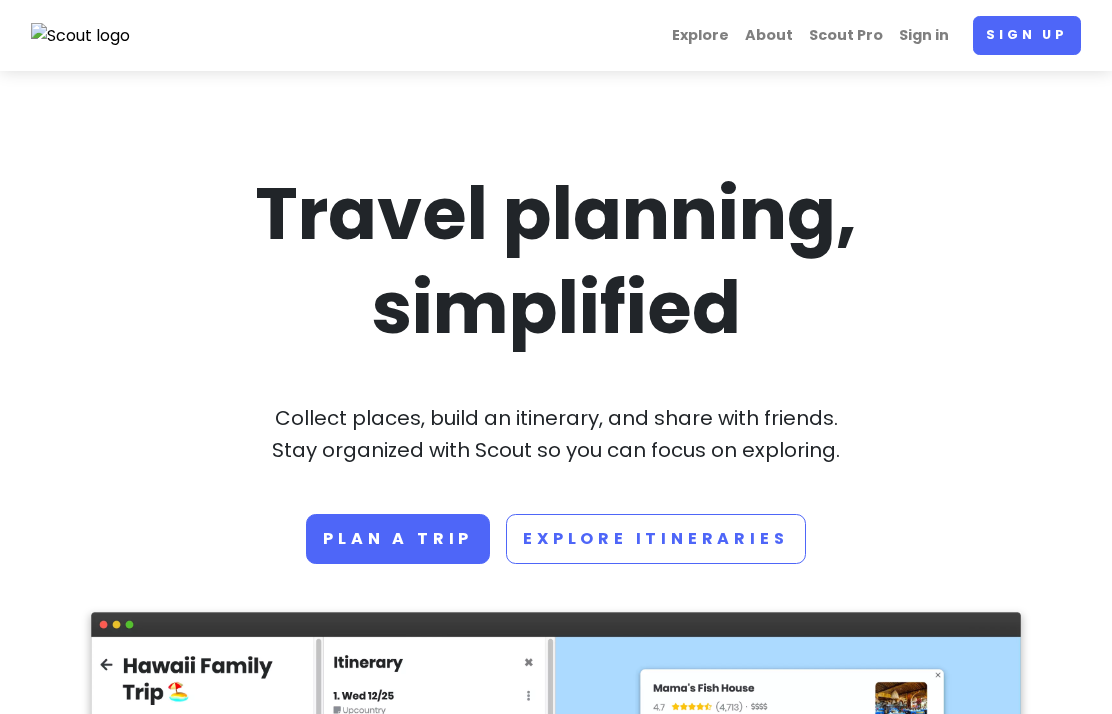 scroll, scrollTop: 0, scrollLeft: 0, axis: both 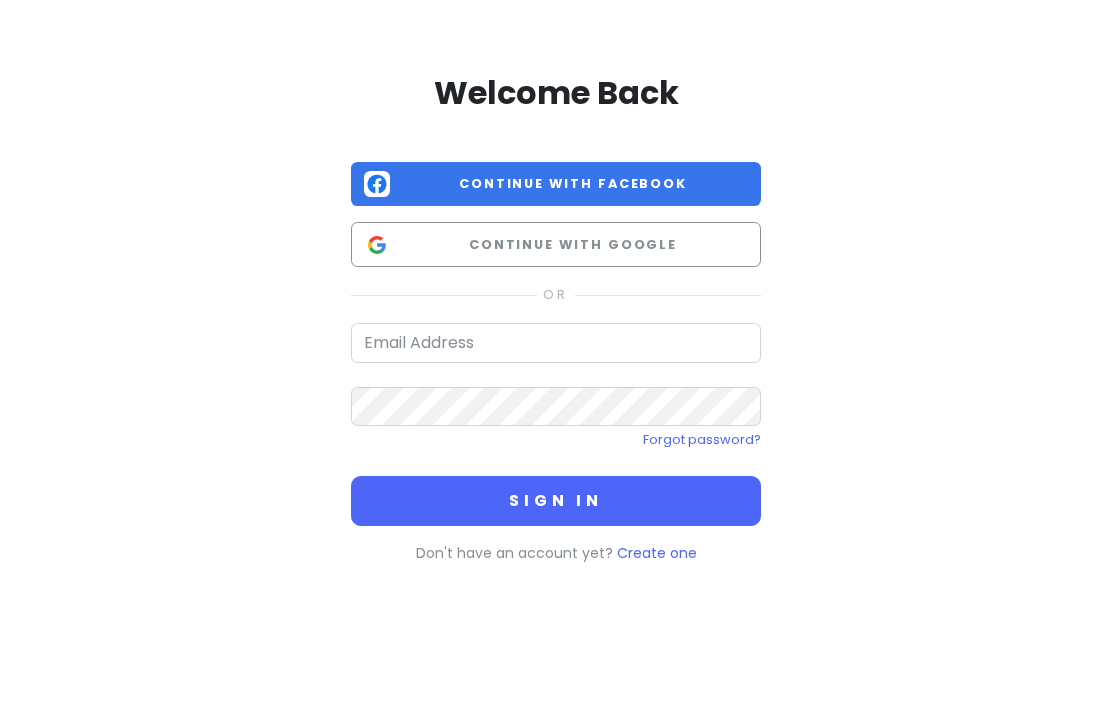 click at bounding box center [556, 343] 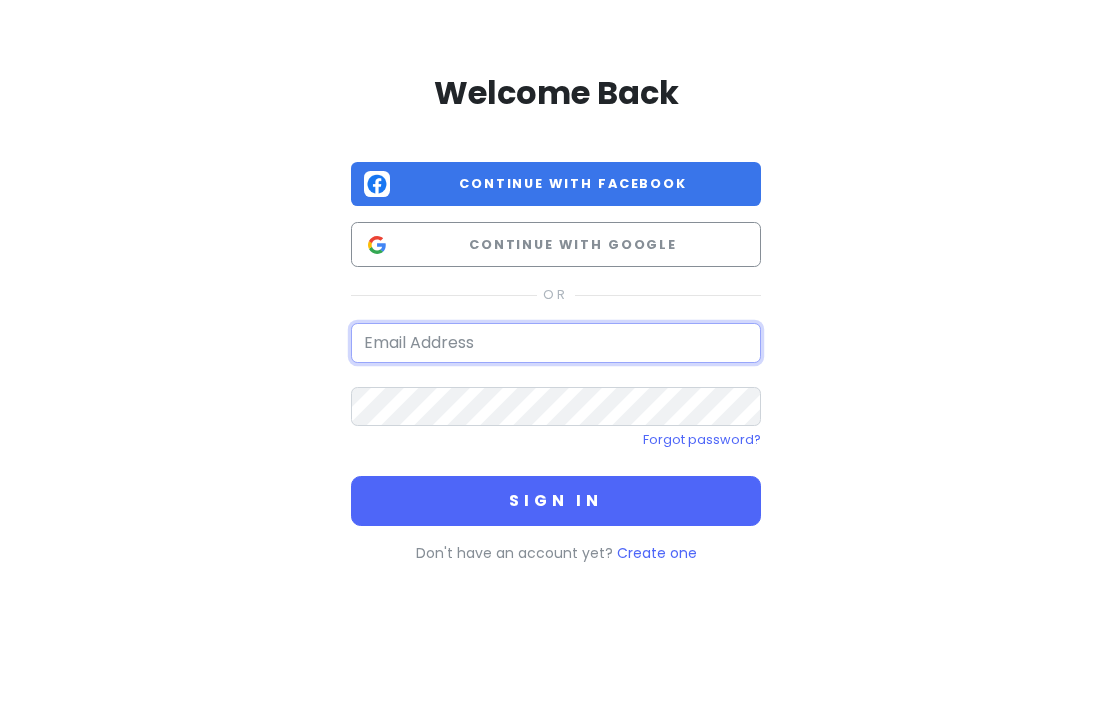type on "cndcameron@gmail.com" 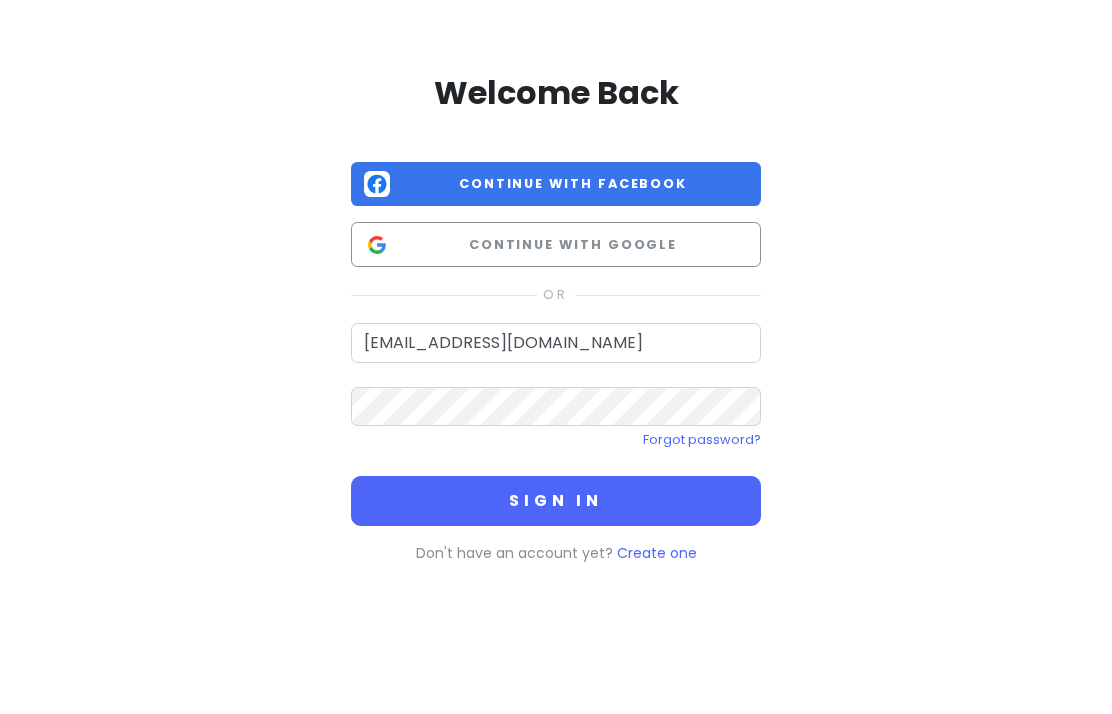 click on "Sign in" at bounding box center [556, 501] 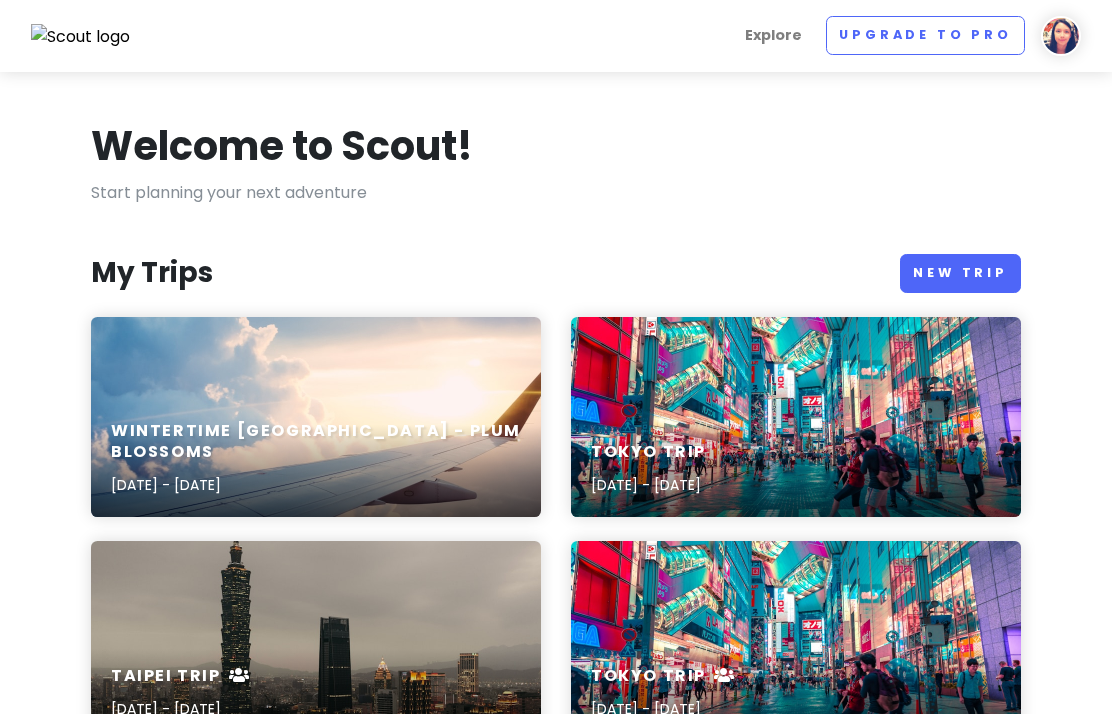 click on "Welcome to Scout! Start planning your next adventure My Trips New Trip Wintertime Tokyo - Plum Blossoms Feb 15, 2024 - Feb 22, 2024 Tokyo Trip Feb 15, 2024 - Feb 22, 2024 Taipei Trip Mar 31, 2023 - Apr 9, 2023 Tokyo Trip Mar 24, 2023 - Apr 1, 2023 Kobe Trip Jul 24th, 2020 Busan Trip Jul 22nd, 2020 4 Days in San Francisco Sep 27, 2019 - Sep 30, 2019 Upgrade to Scout Pro Sign up for Scout Pro to  add unlimited places  (instead of 30 per trip), see images of places before you go, access new, highly-requested features in the future, and not get any ads. Go Pro Popular Trips See more Kristen Lee Vancouver, BC, Canada  ·  5 days 545 Vancouver Trip Diary A record of my 5-day getaway to Seattle & Vancouver, featuring lots of Cantonese cuisine and botanical gardens 🍁 Vivian Han Santa Barbara, CA, USA  ·  3 days 439 Weekend Trip to Santa Barbara Being a 2 hour drive away from Los Angeles, Santa Barbara makes for a quick weekend getaway.
LOTS OF FOOD STOPS. Ironi..." at bounding box center [556, 1100] 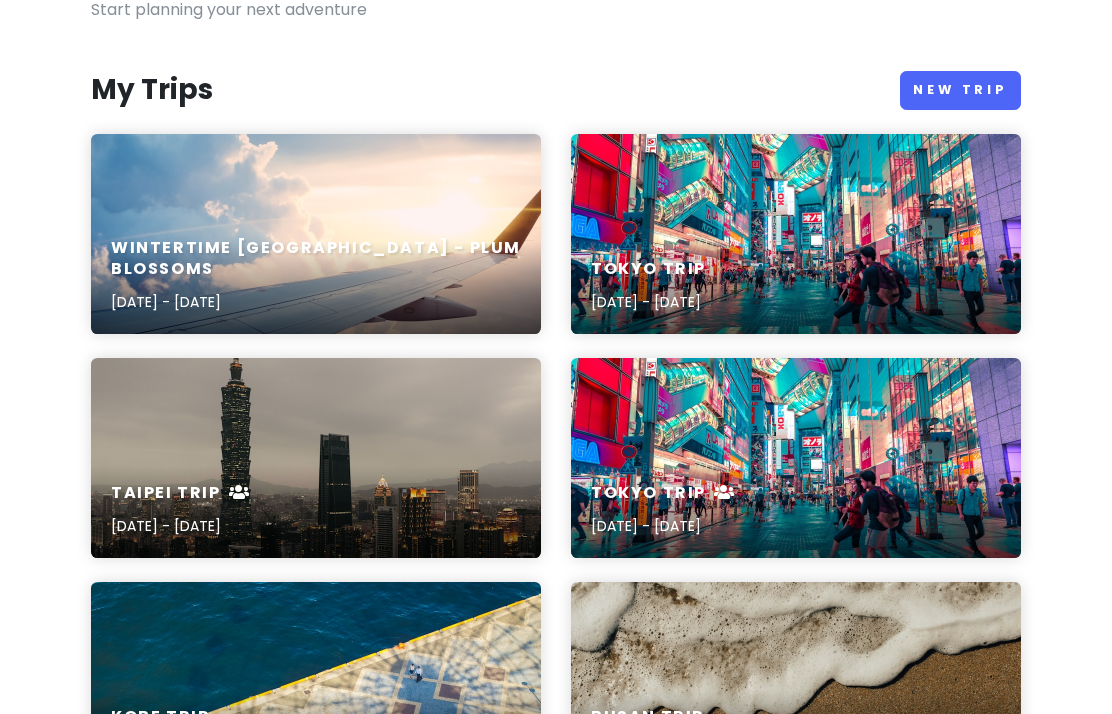 scroll, scrollTop: 183, scrollLeft: 0, axis: vertical 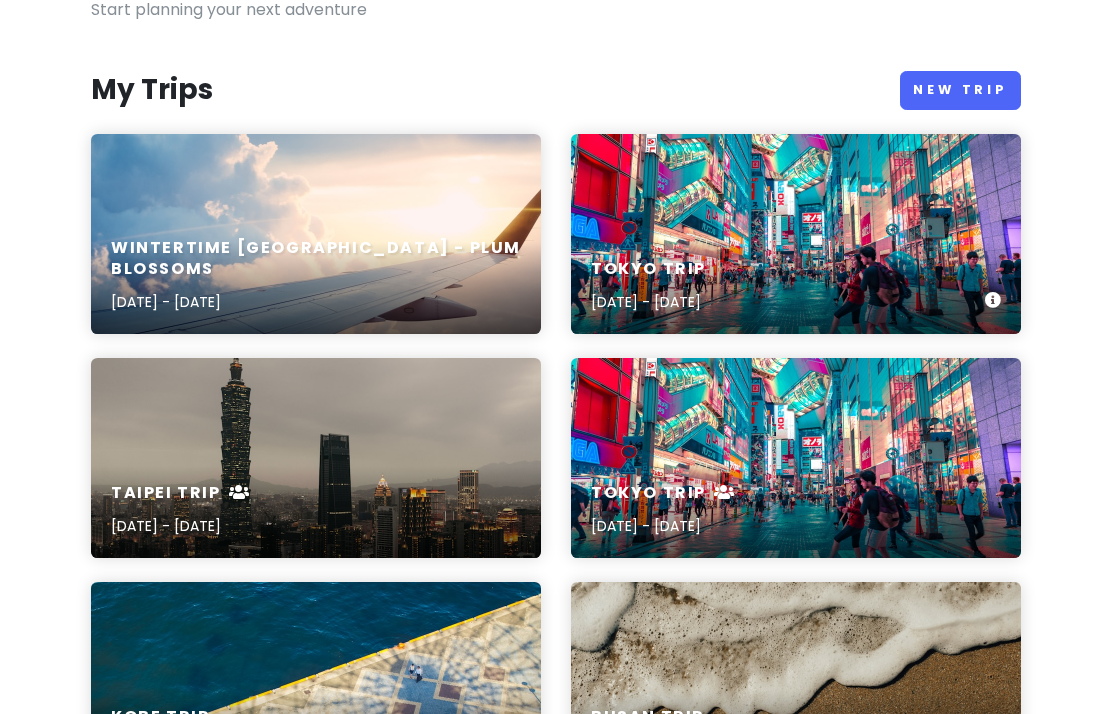click on "Tokyo Trip Feb 15, 2024 - Feb 22, 2024" at bounding box center [796, 286] 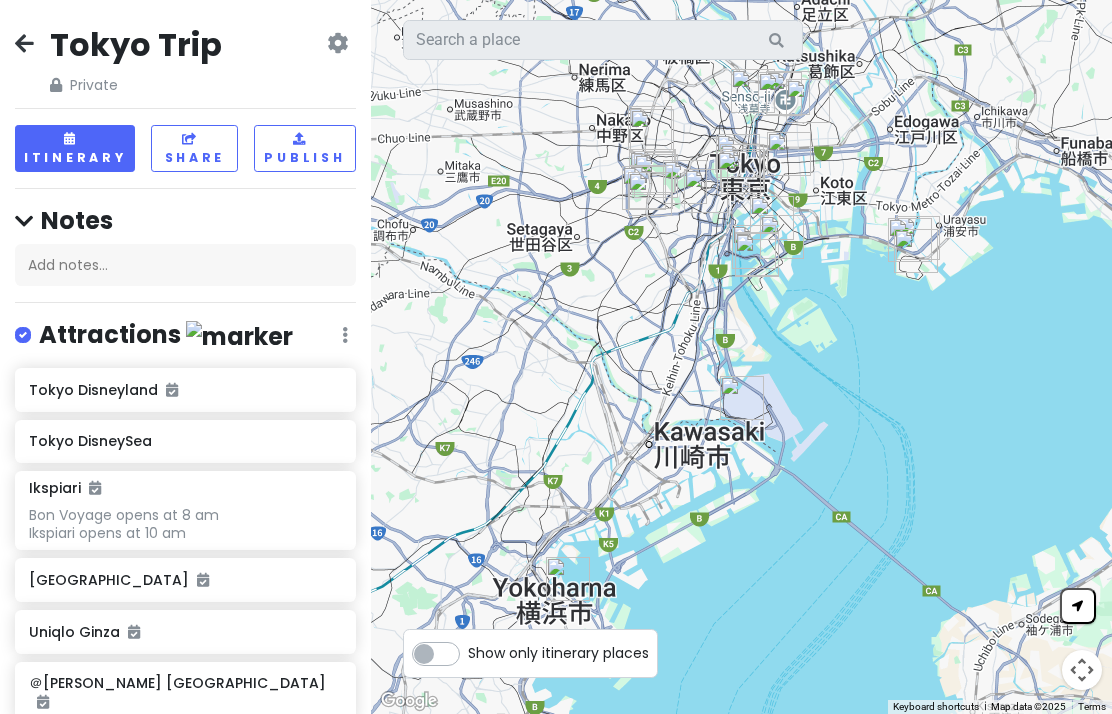 scroll, scrollTop: 0, scrollLeft: 0, axis: both 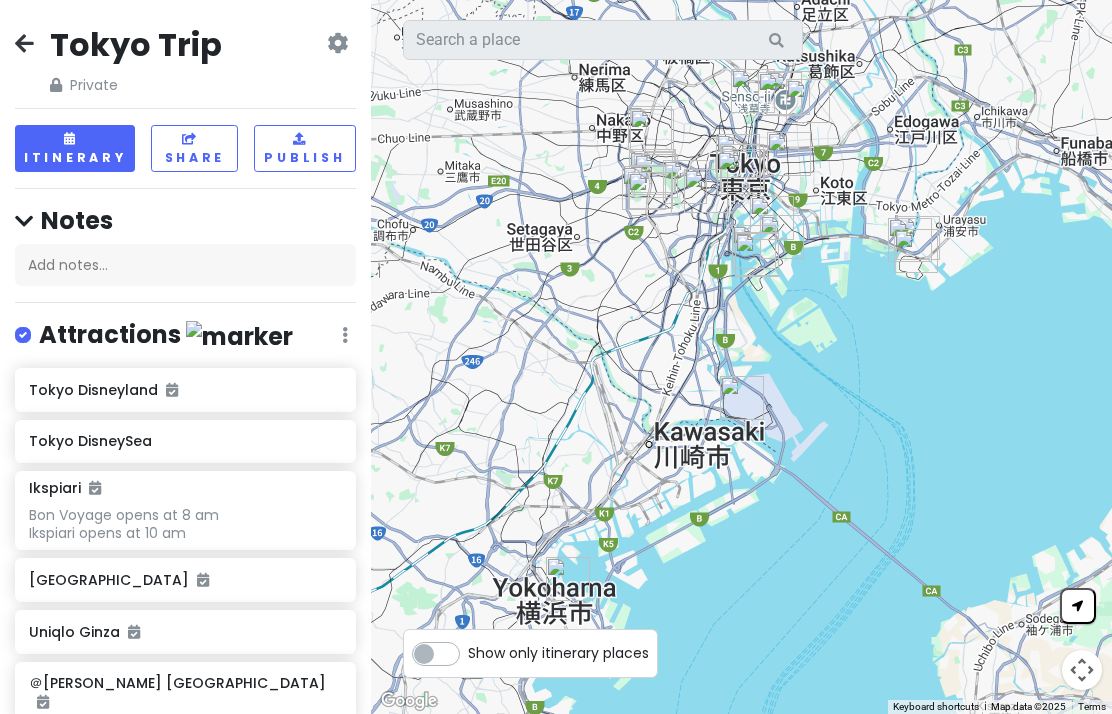 click on "Tokyo Trip Private Change Dates Make a Copy Delete Trip Go Pro ⚡️ Give Feedback 💡 Support Scout ☕️ Itinerary Share Publish Notes Add notes... Attractions   Edit Reorder Delete List Tokyo Disneyland Tokyo DisneySea Ikspiari Bon Voyage opens at 8 am
Ikspiari opens at 10 am Haneda Airport Garden Uniqlo Ginza ＠cosme TOKYO Marunouchi Naka-Dori Ave. https://www.gotokyo.org/en/spot/ev002/index.html
Nighttime lights ends 2/18 Tokyo Skytree Sensō-ji Shibuya Sky Purchase tickets 4 weeks in advance Yokohama Chinatown Shinjuku City Kappabashi Hondōri Shopping Street Ueno Zoological Gardens Hands THREEPPY Maroniegetoginzaten Standard Products Unicorn Gundam Statue Also Doraemon bench Odaiba Marine Park Pier River cruise to Asakusa DiverCity Tokyo Plaza Opens at 11 am on Friday
Opens at 10 am on Weekends
Uniqlo/Gu Azabudai Hills ART AQUARIUM MUSEUM Kiyosumi Gardens Takeshita Street Senkyaku Banrai Bicycle rack Future shopping center and onsen opening 2/2024 Tokyu Plaza Omotesando Harajuku SHIBUYA CAST. Food" at bounding box center (185, 357) 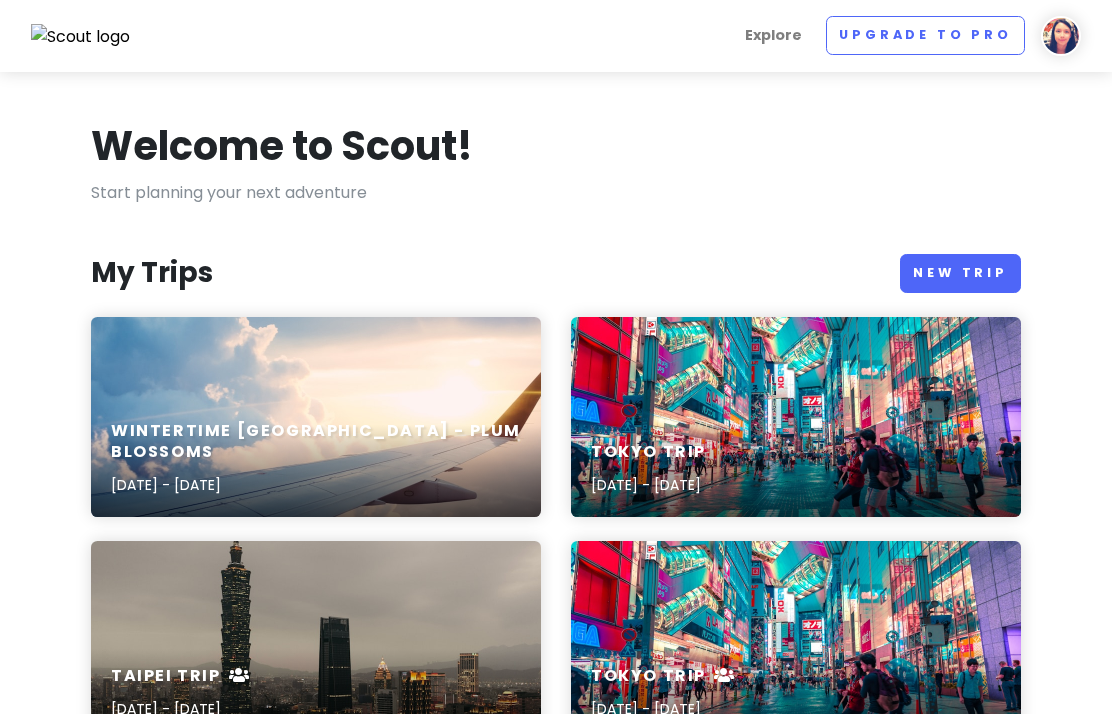 click on "Upgrade to Pro" at bounding box center [925, 35] 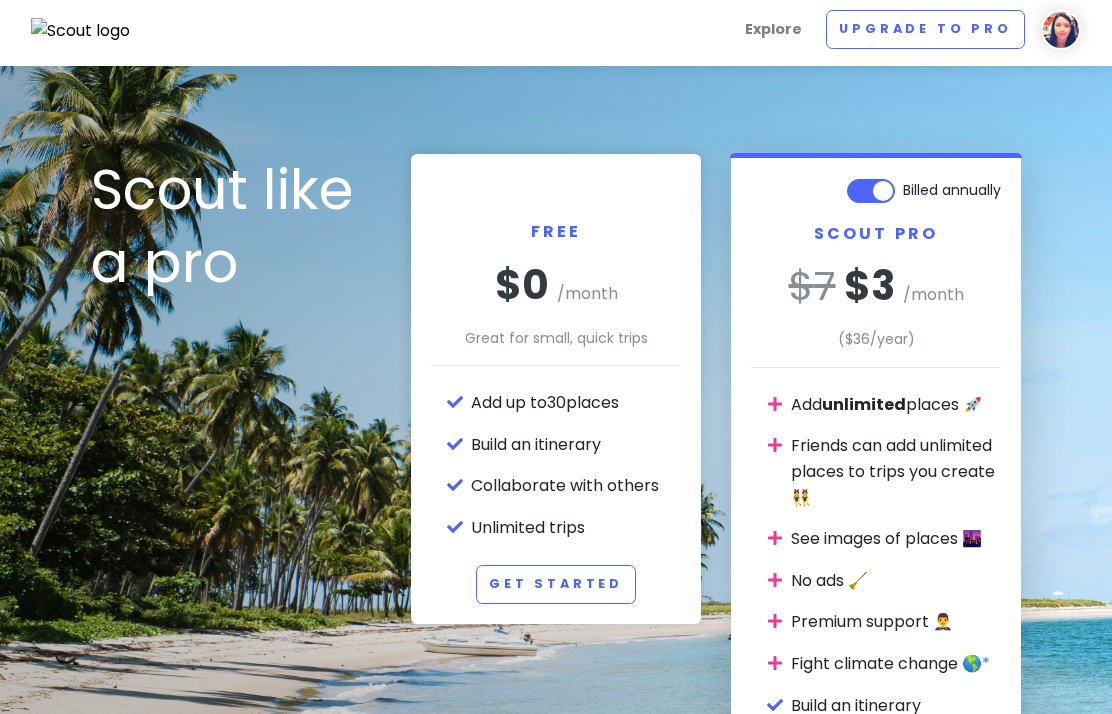 scroll, scrollTop: 0, scrollLeft: 0, axis: both 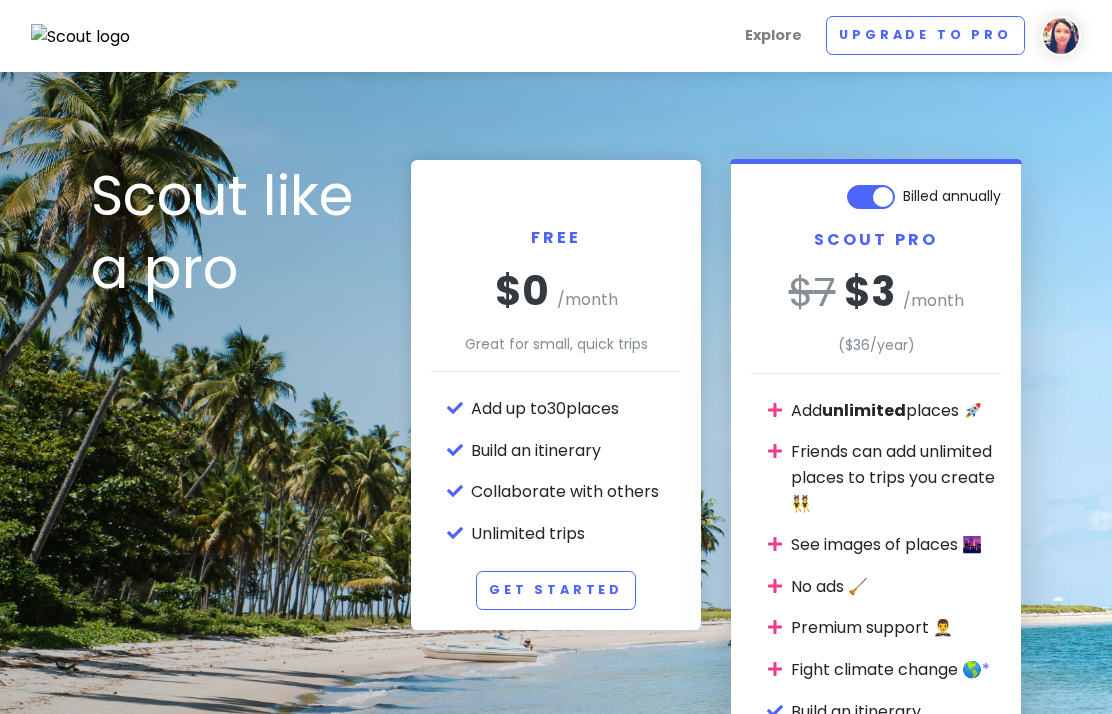 click at bounding box center (1061, 36) 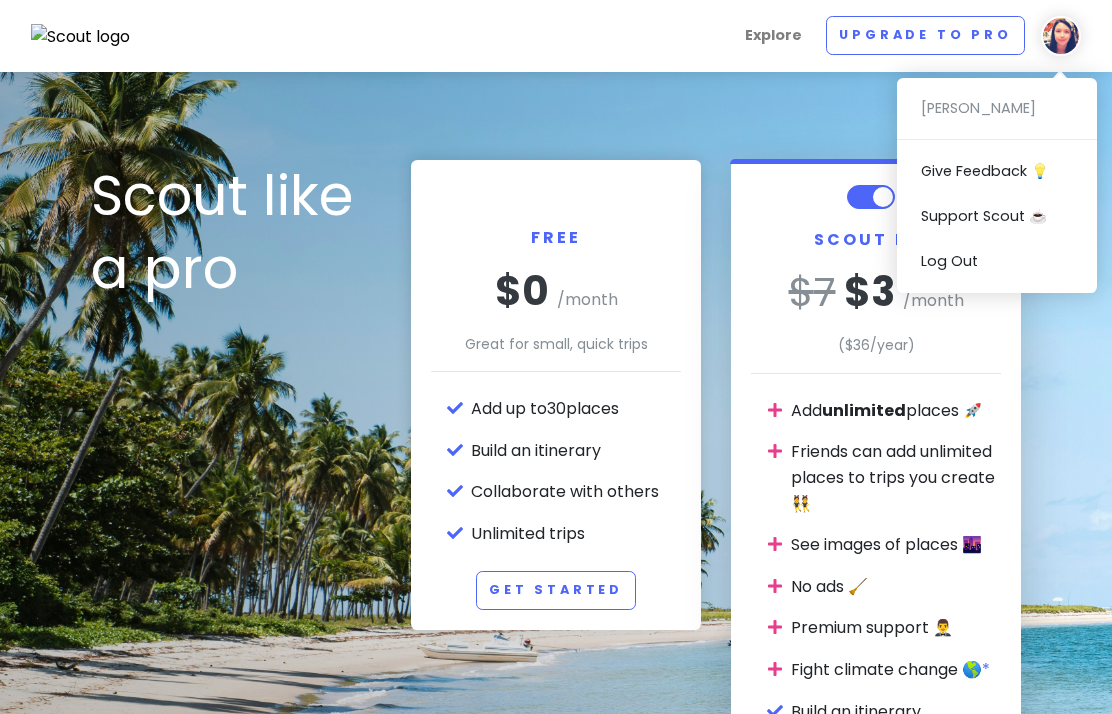 click on "Cindy Cameron Give Feedback 💡 Support Scout ☕️ Log Out" at bounding box center [997, 185] 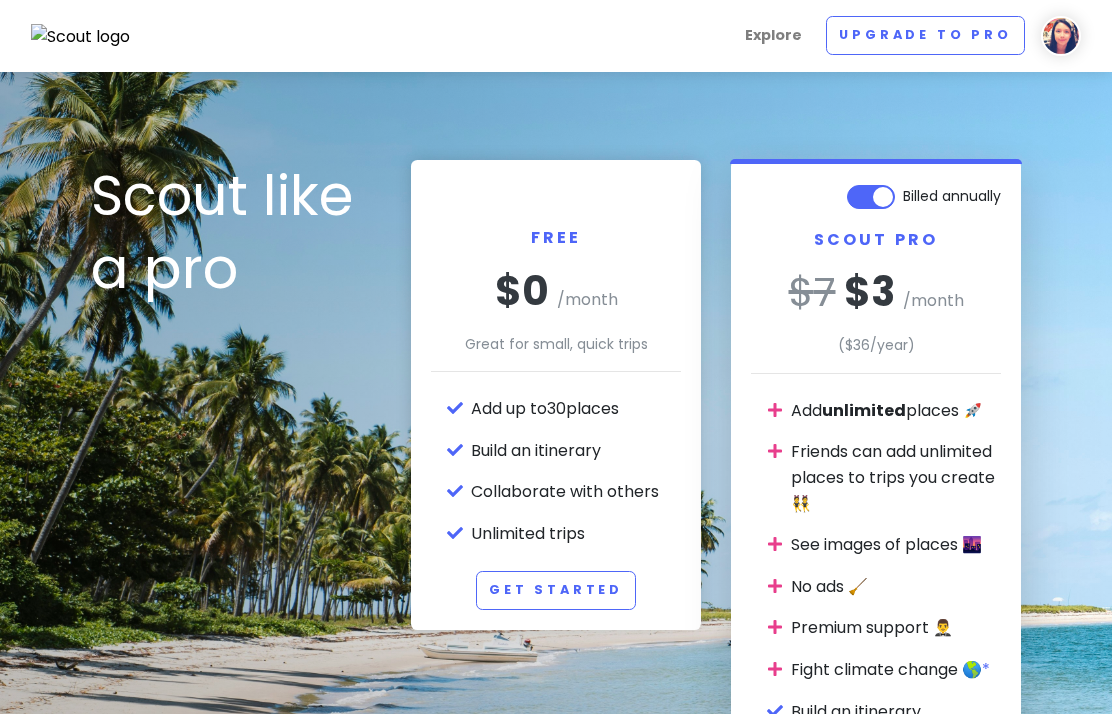click at bounding box center (1061, 36) 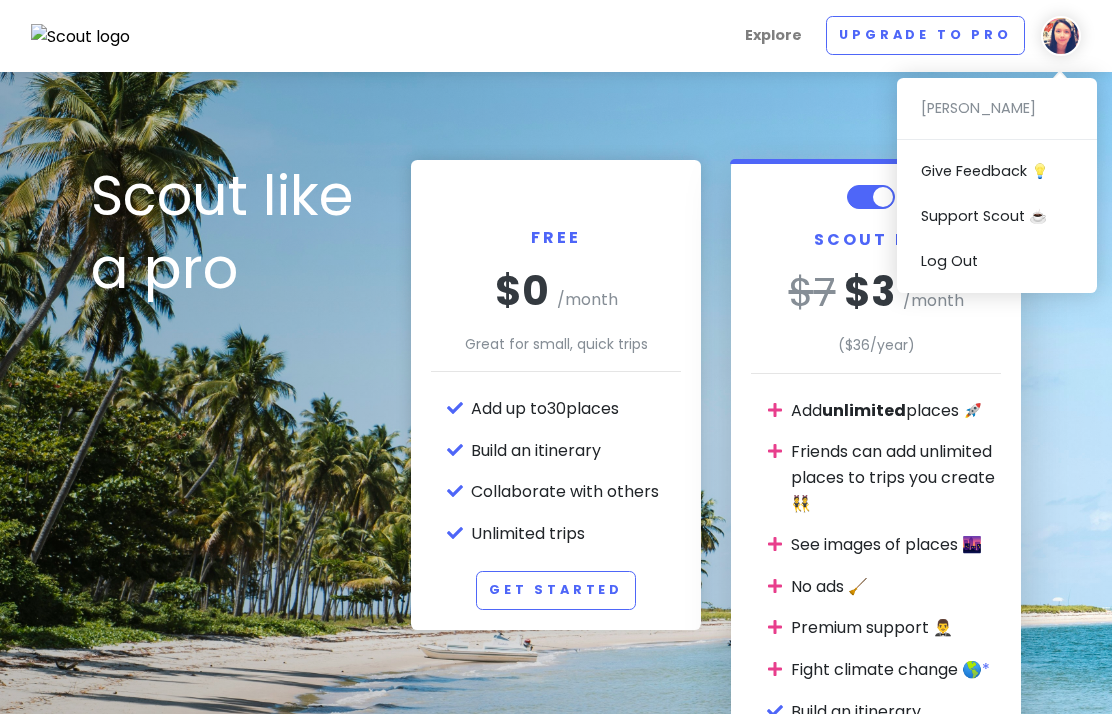 click at bounding box center (1061, 36) 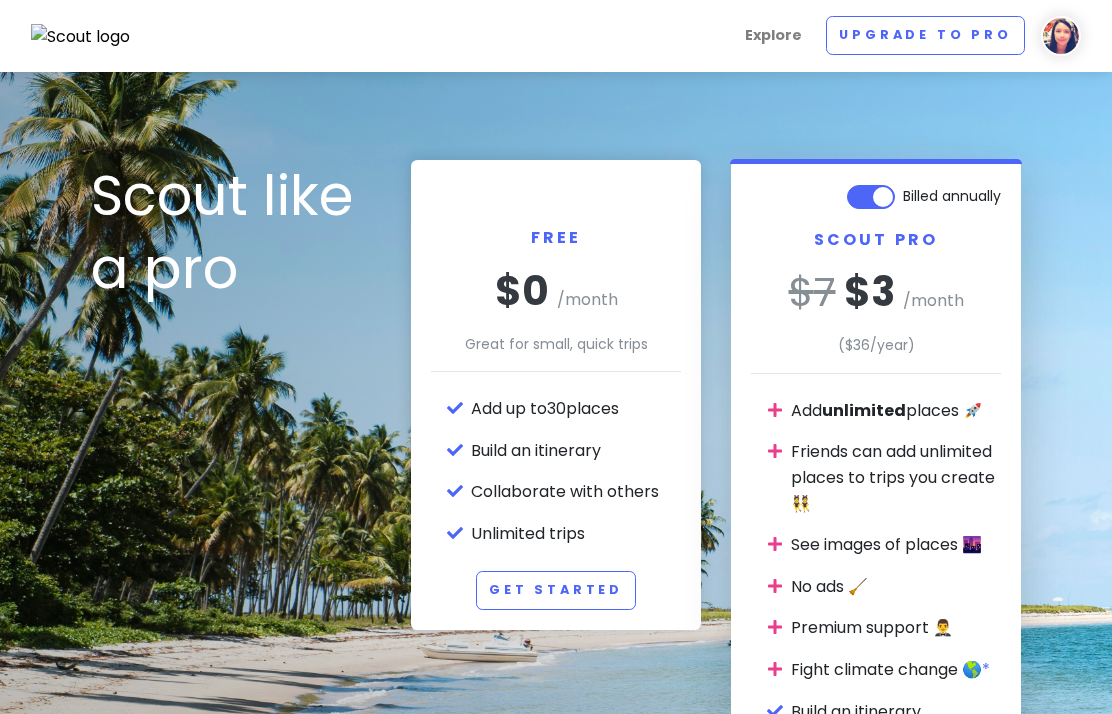 click at bounding box center [1061, 36] 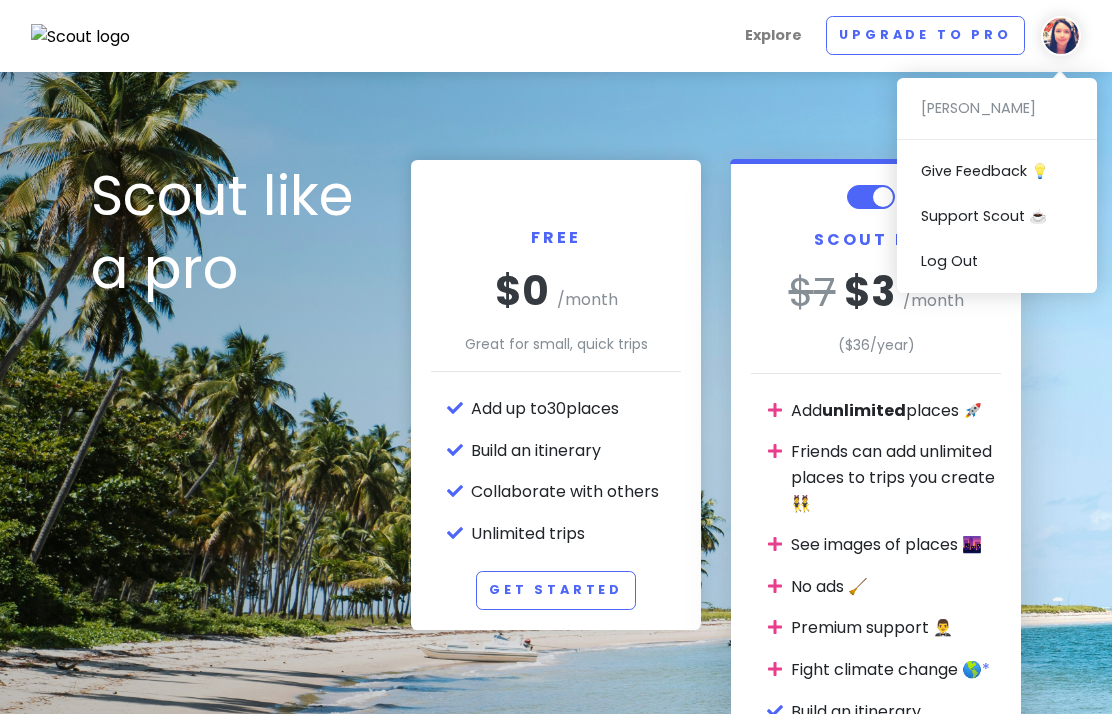 click on "Cindy Cameron Give Feedback 💡 Support Scout ☕️ Log Out" at bounding box center [997, 185] 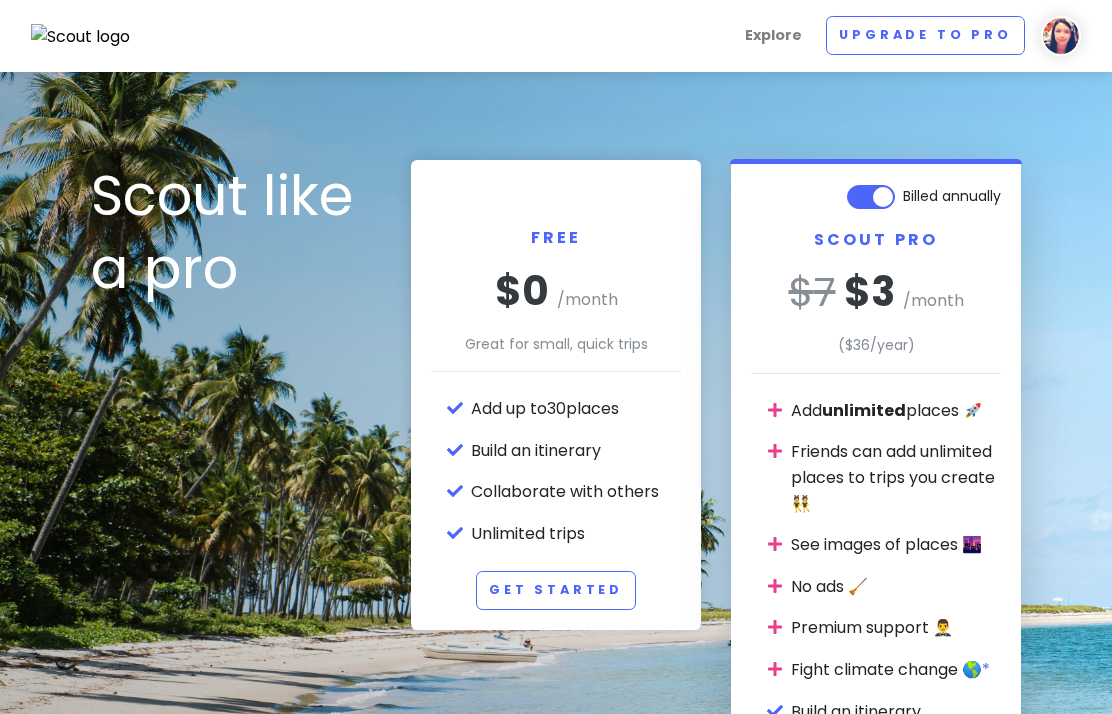 click on "Explore Upgrade to Pro Cindy Cameron Give Feedback 💡 Support Scout ☕️ Log Out" at bounding box center [556, 36] 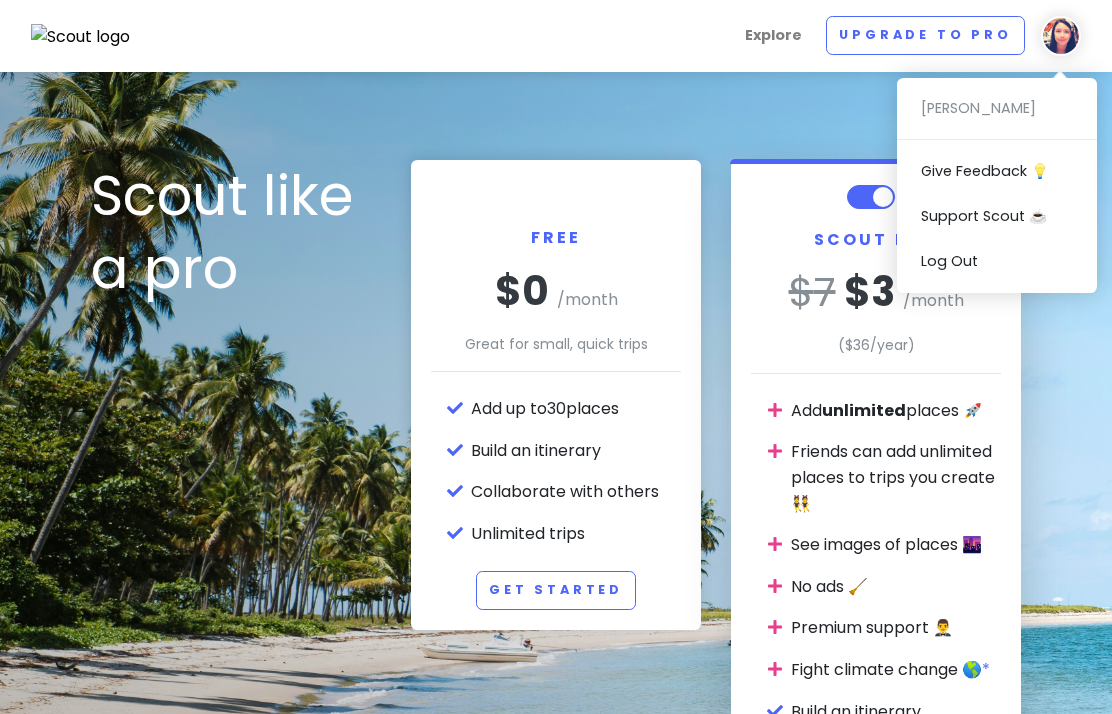 click at bounding box center (1061, 36) 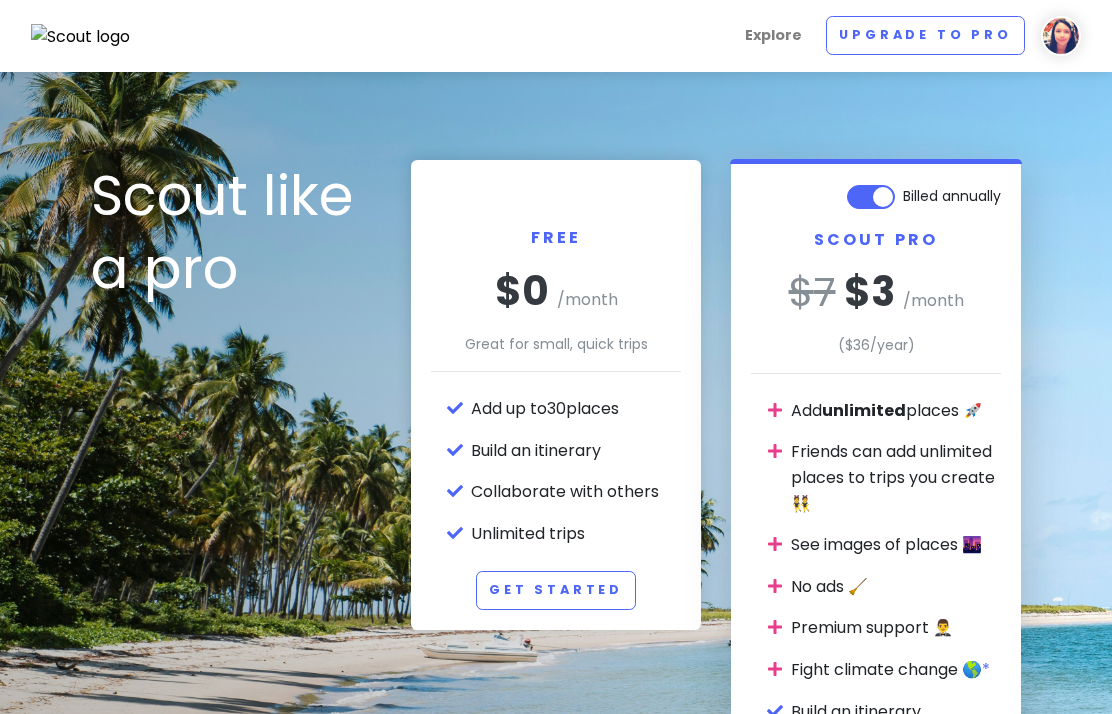 click on "Explore" at bounding box center [773, 35] 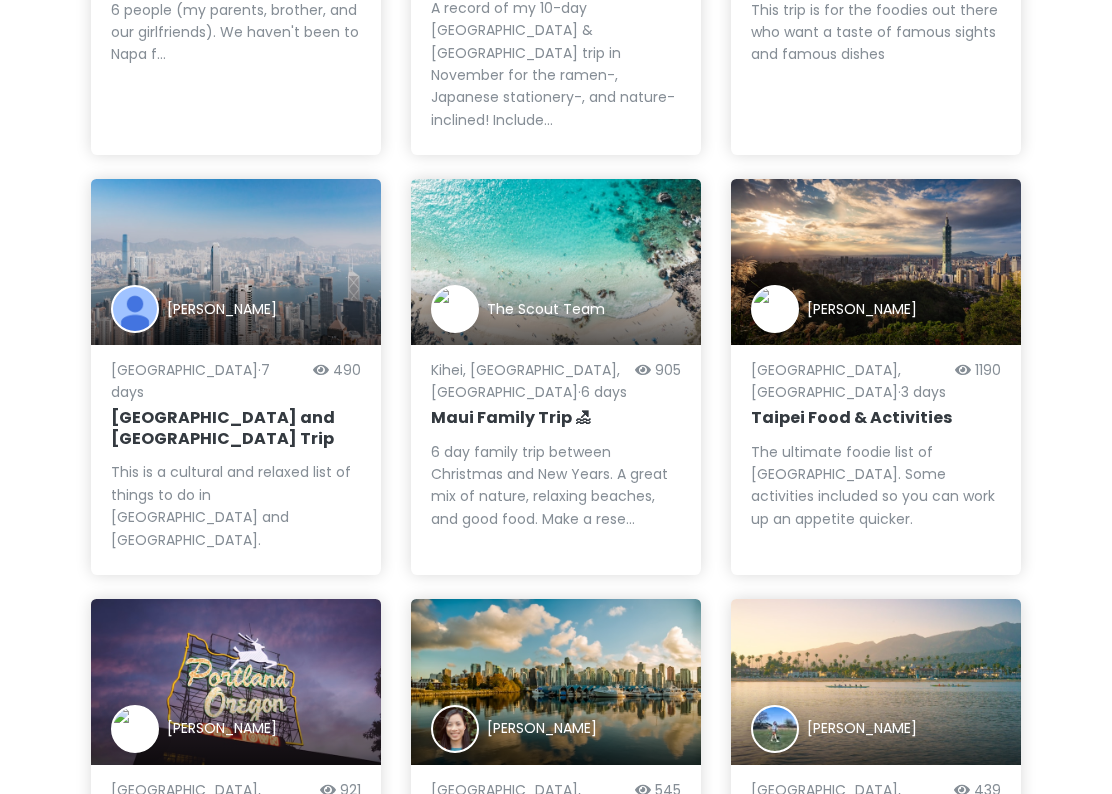 scroll, scrollTop: 1458, scrollLeft: 0, axis: vertical 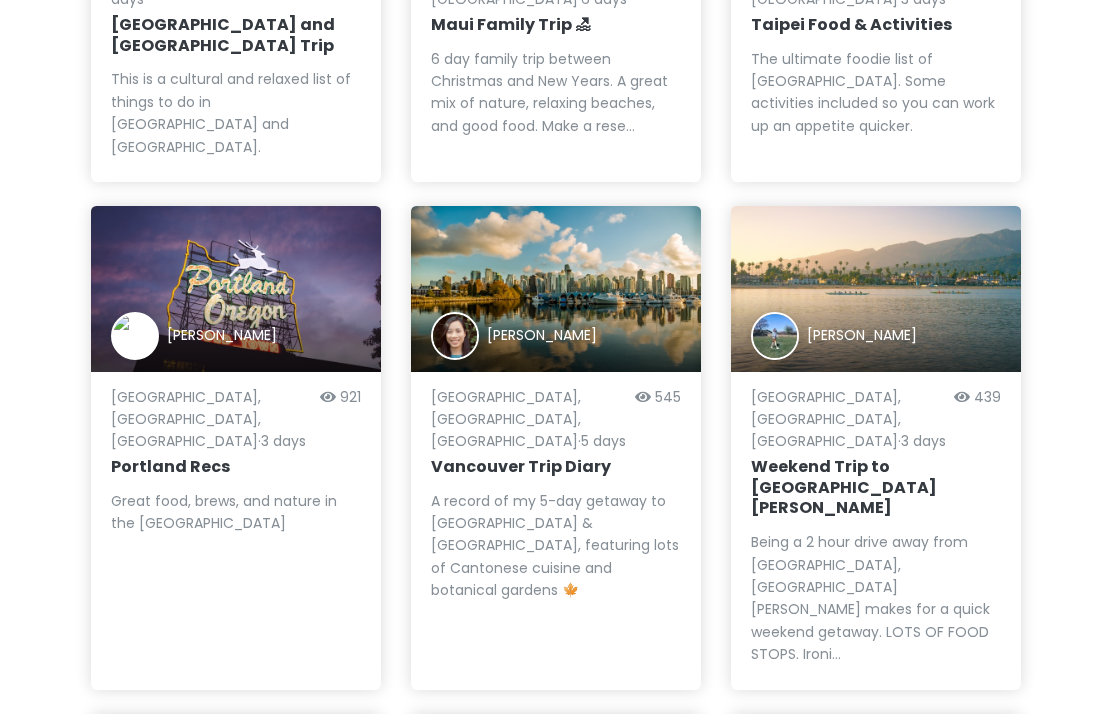 click on "Tokyo + Kyoto Trip" at bounding box center (556, 985) 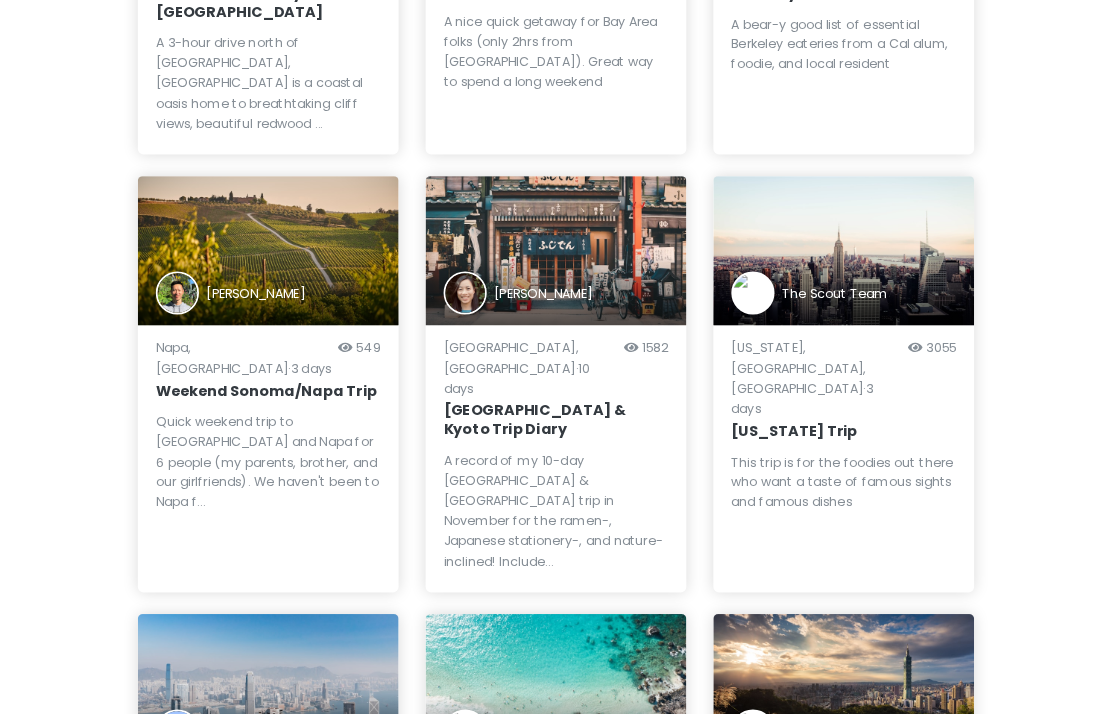 scroll, scrollTop: 1034, scrollLeft: 0, axis: vertical 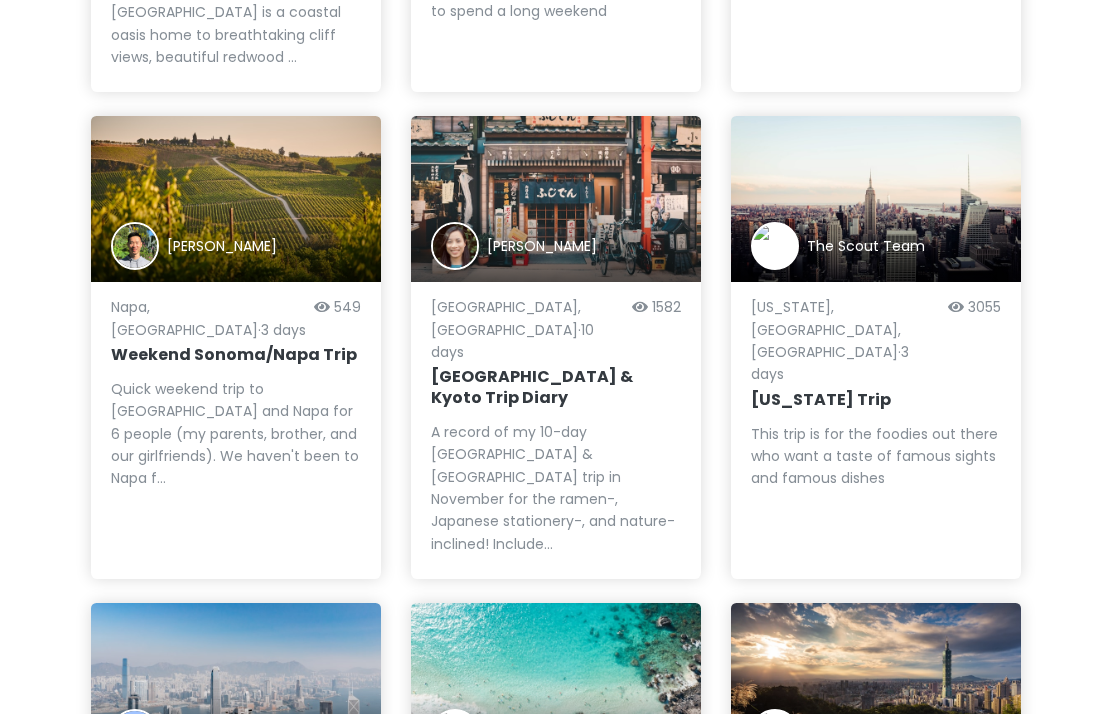 click on "A record of my 10-day Tokyo & Kyoto trip in November for the ramen-, Japanese stationery-, and nature-inclined!  Include..." at bounding box center (556, 488) 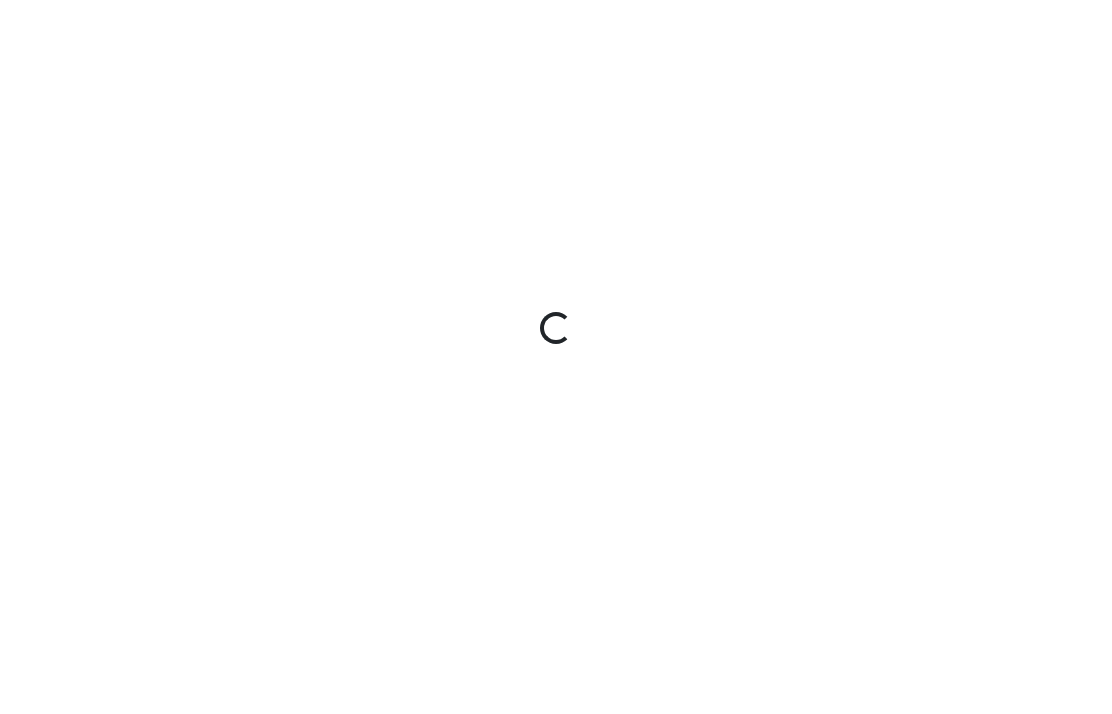 scroll, scrollTop: 0, scrollLeft: 0, axis: both 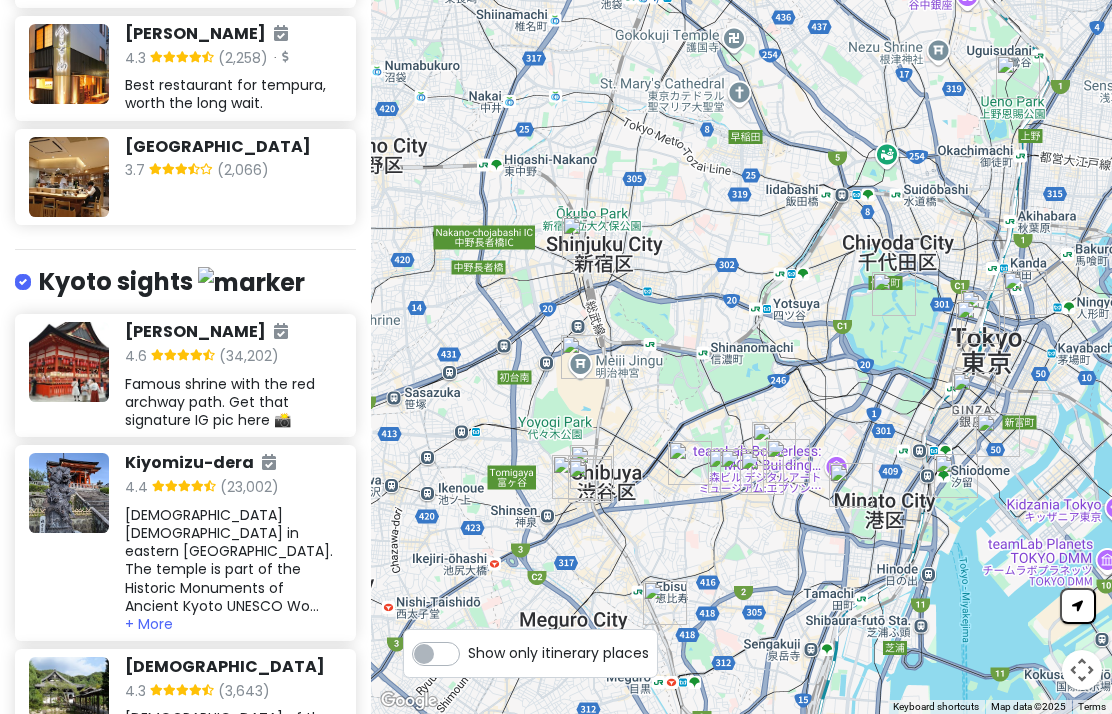 click on "(34,202)" at bounding box center (249, 358) 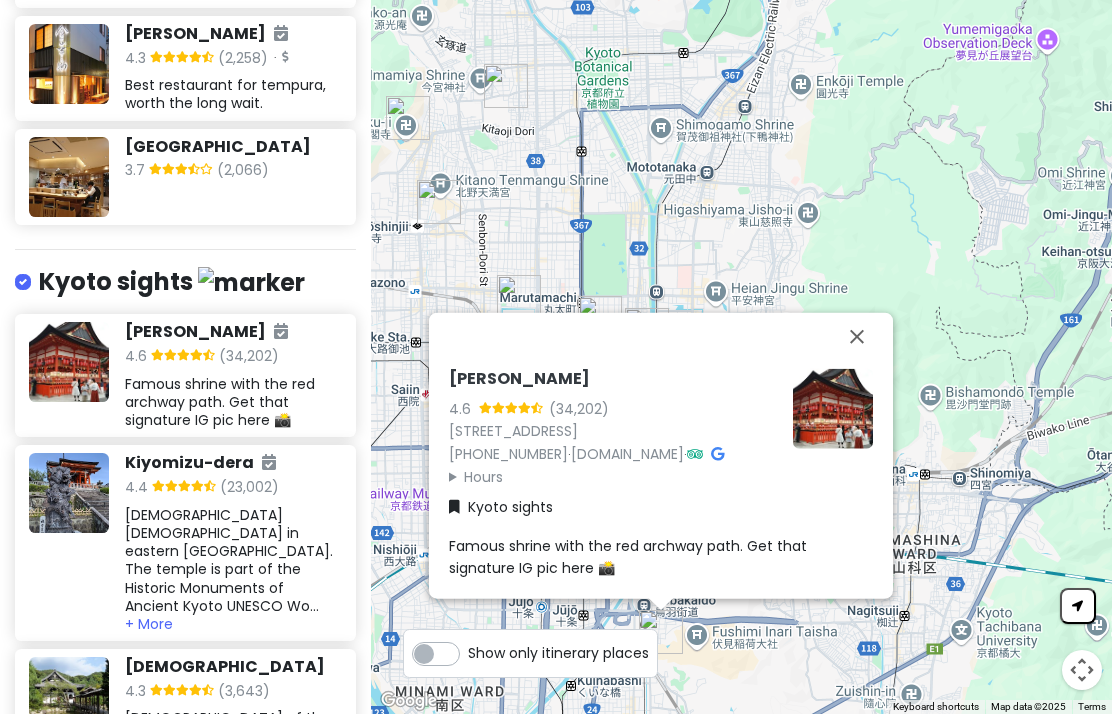 click at bounding box center [857, 337] 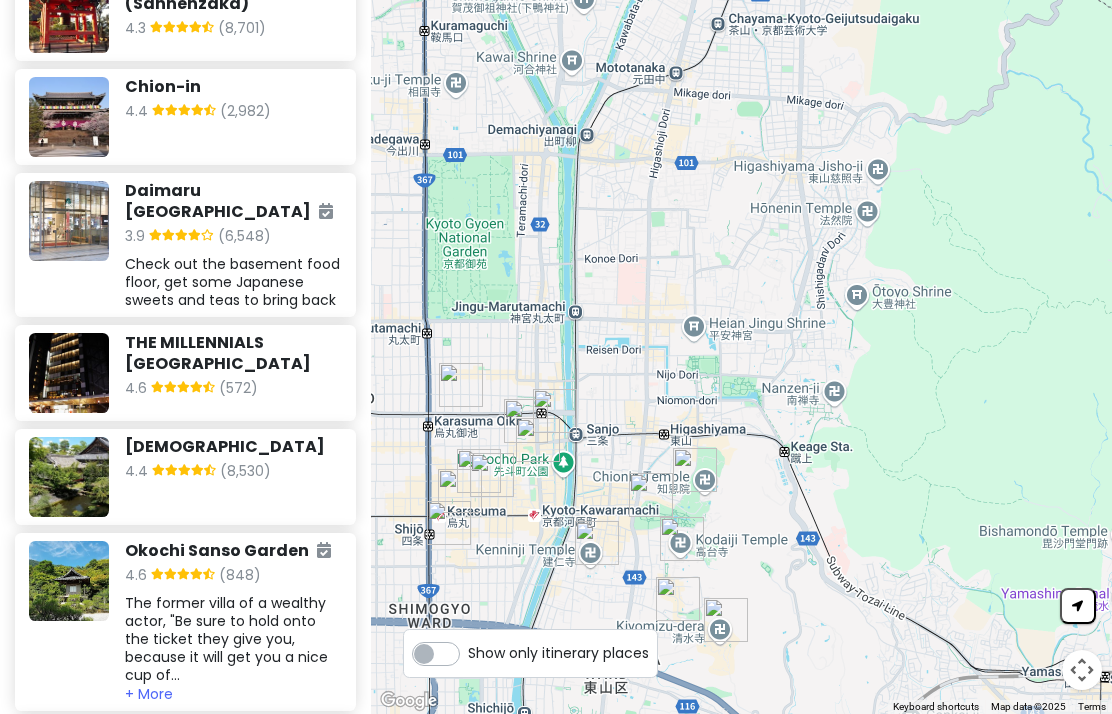 scroll, scrollTop: 5320, scrollLeft: 0, axis: vertical 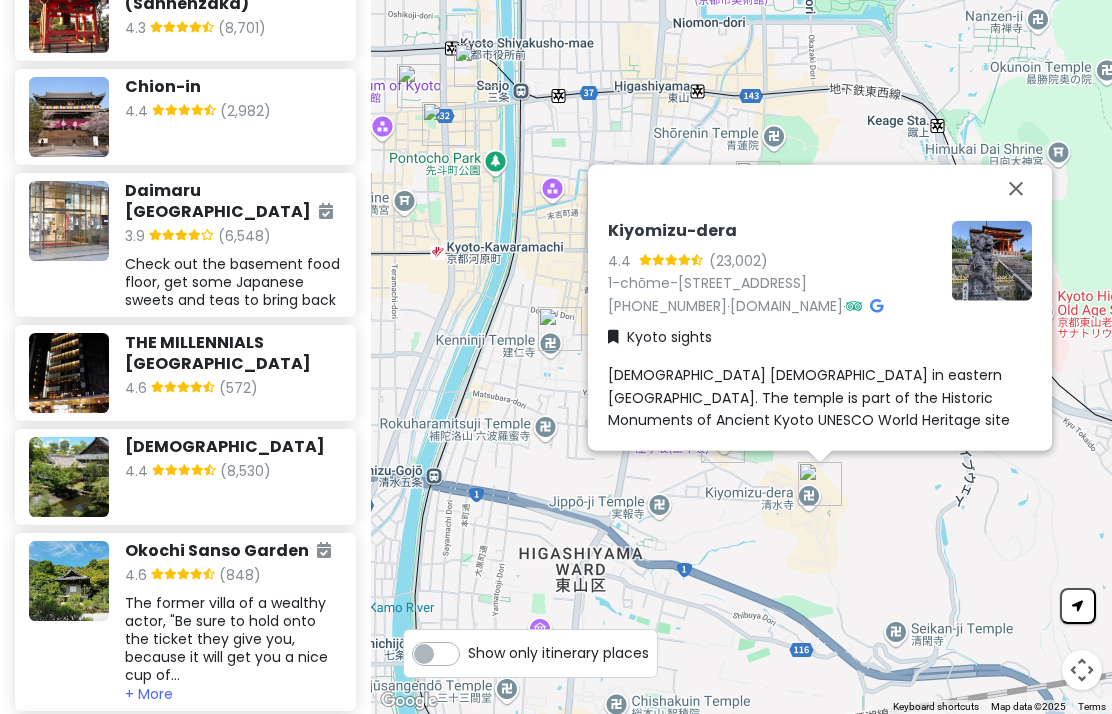 click at bounding box center (992, 261) 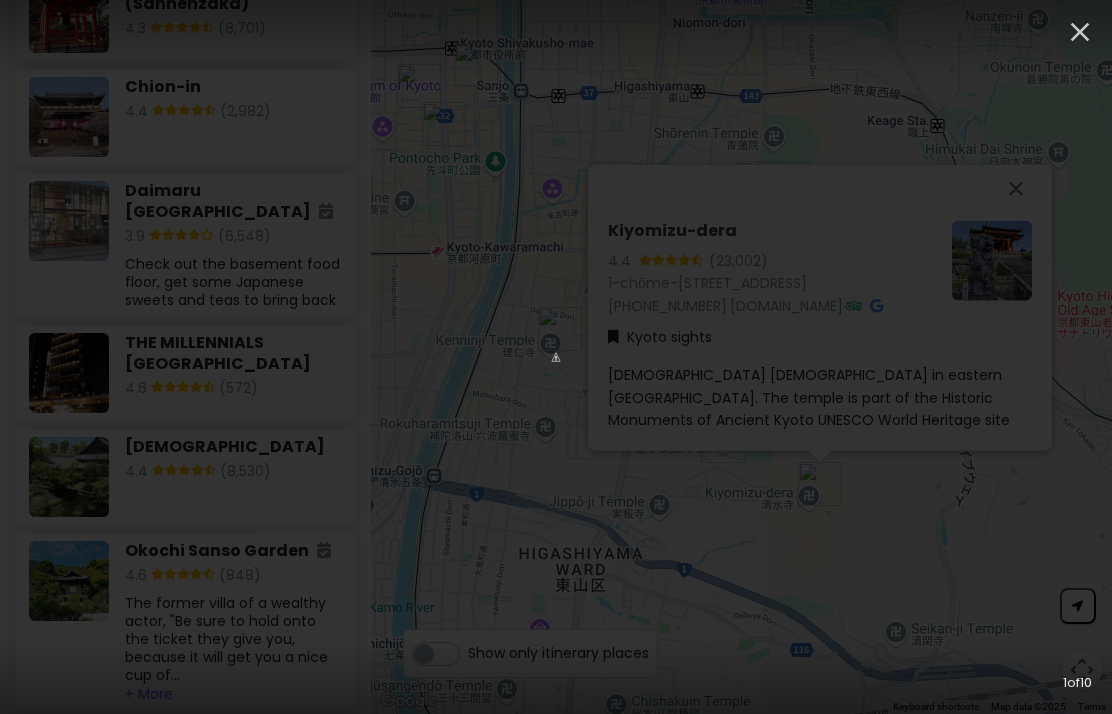 click at bounding box center (556, 357) 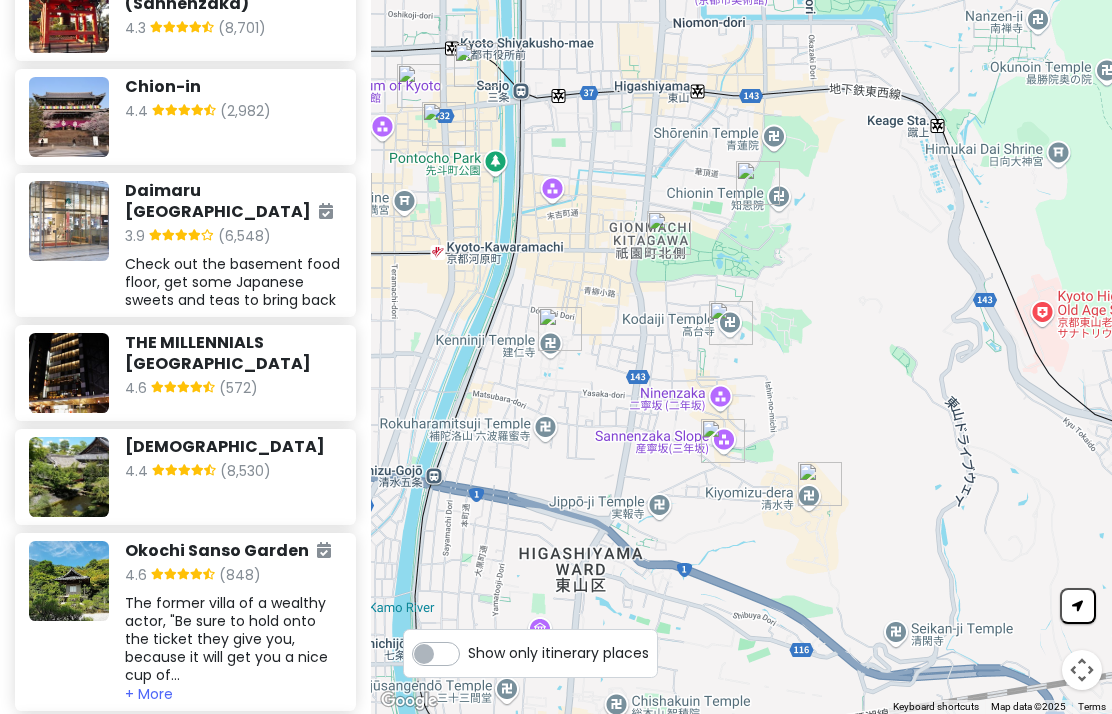click on "Show only itinerary places" at bounding box center (558, 649) 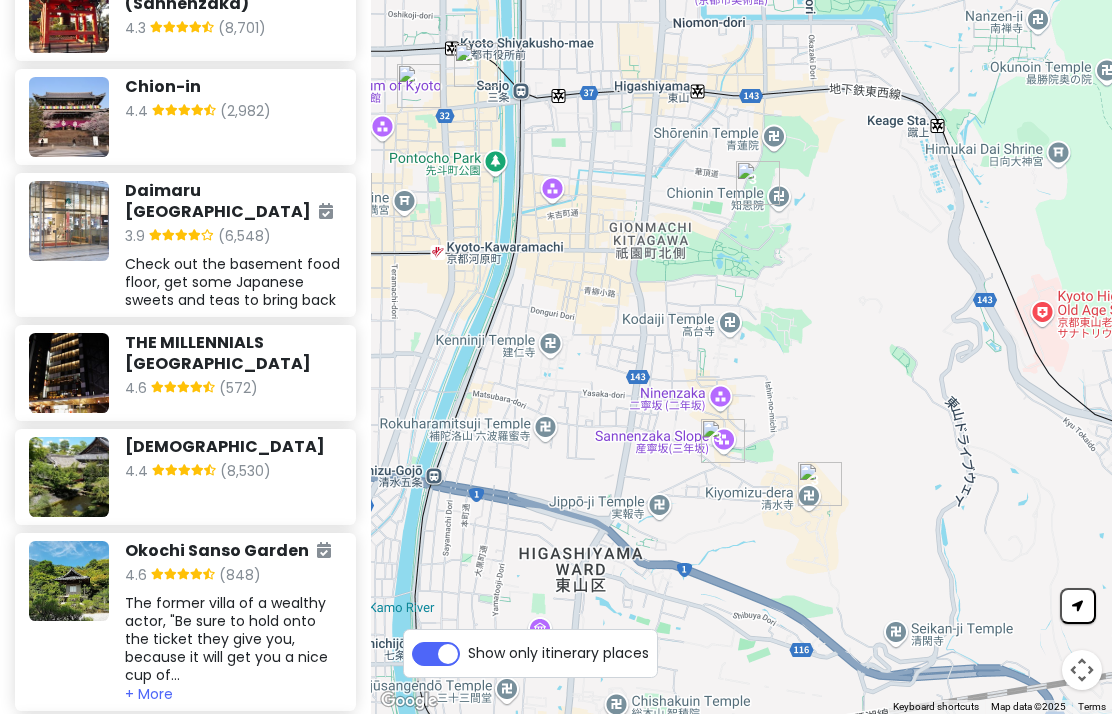 click at bounding box center (741, 357) 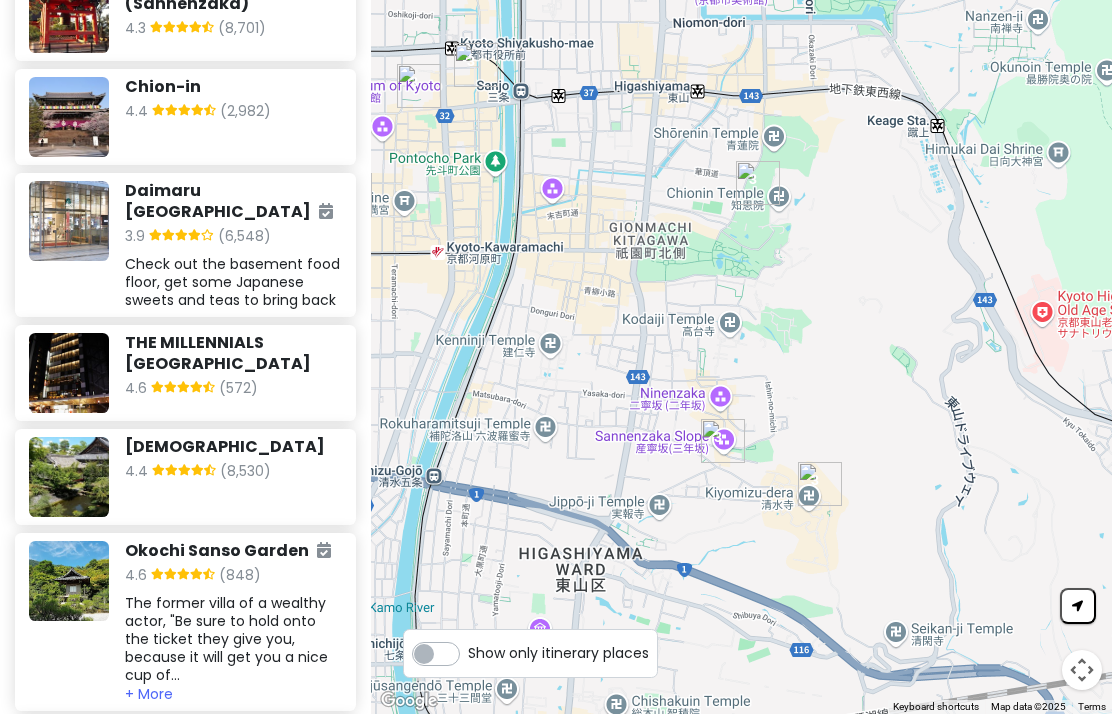 checkbox on "false" 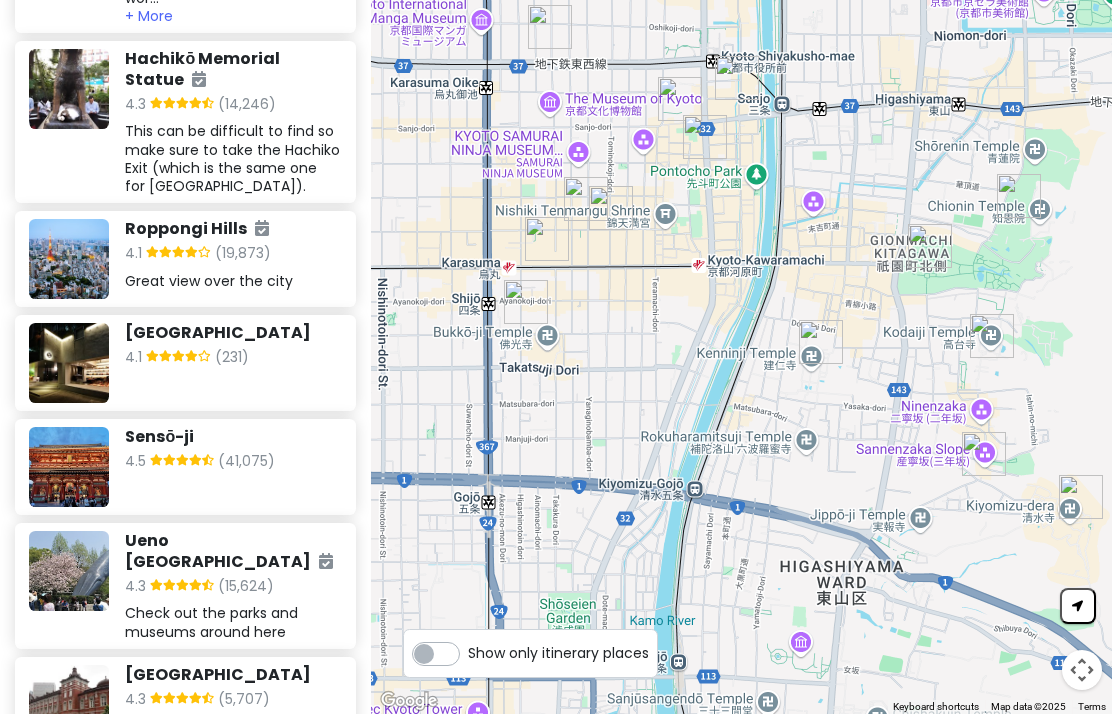 scroll, scrollTop: 2039, scrollLeft: 0, axis: vertical 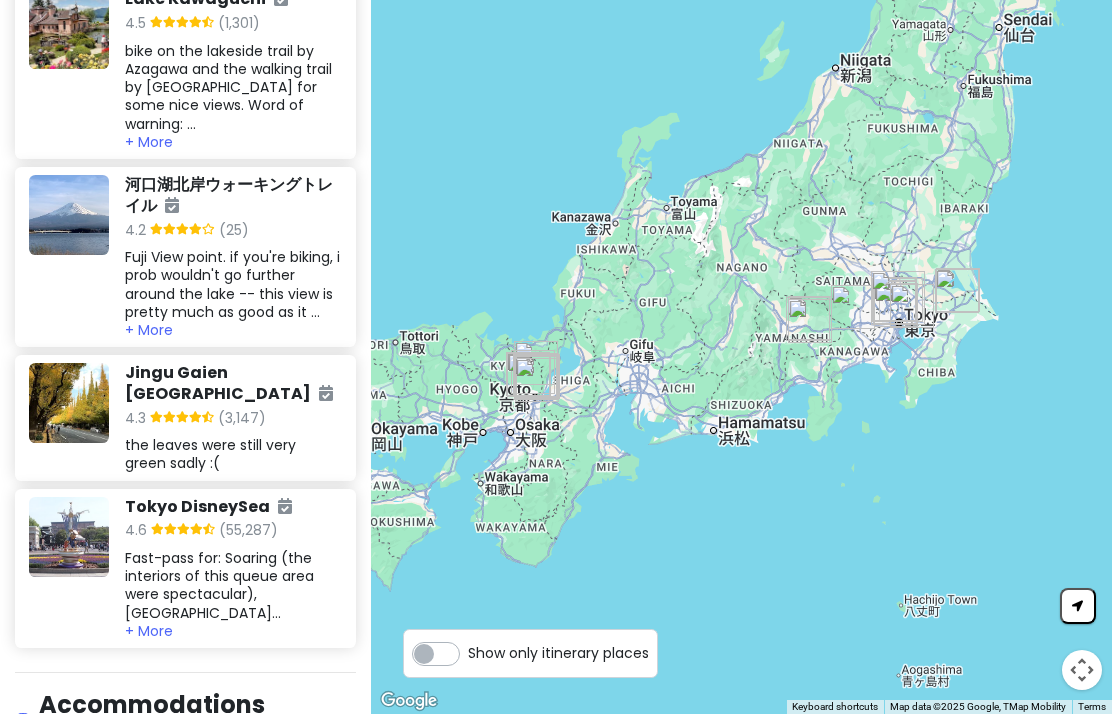 click on "Jingu Gaien Ginkgo Avenue" at bounding box center (233, 384) 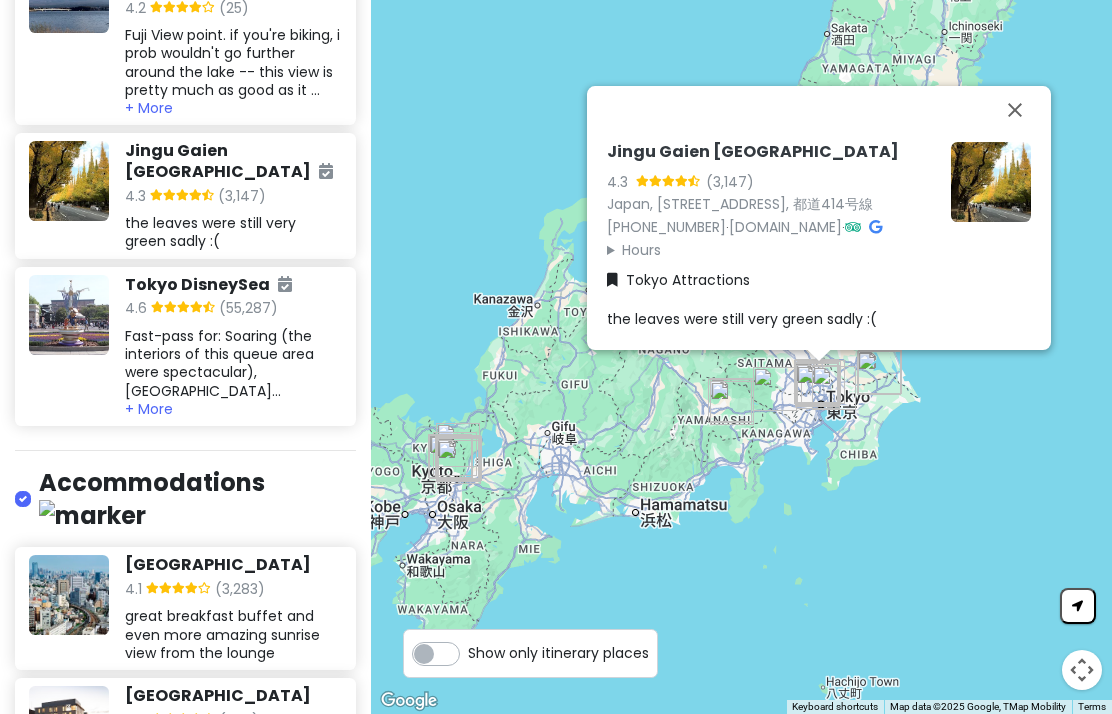 scroll, scrollTop: 4617, scrollLeft: 0, axis: vertical 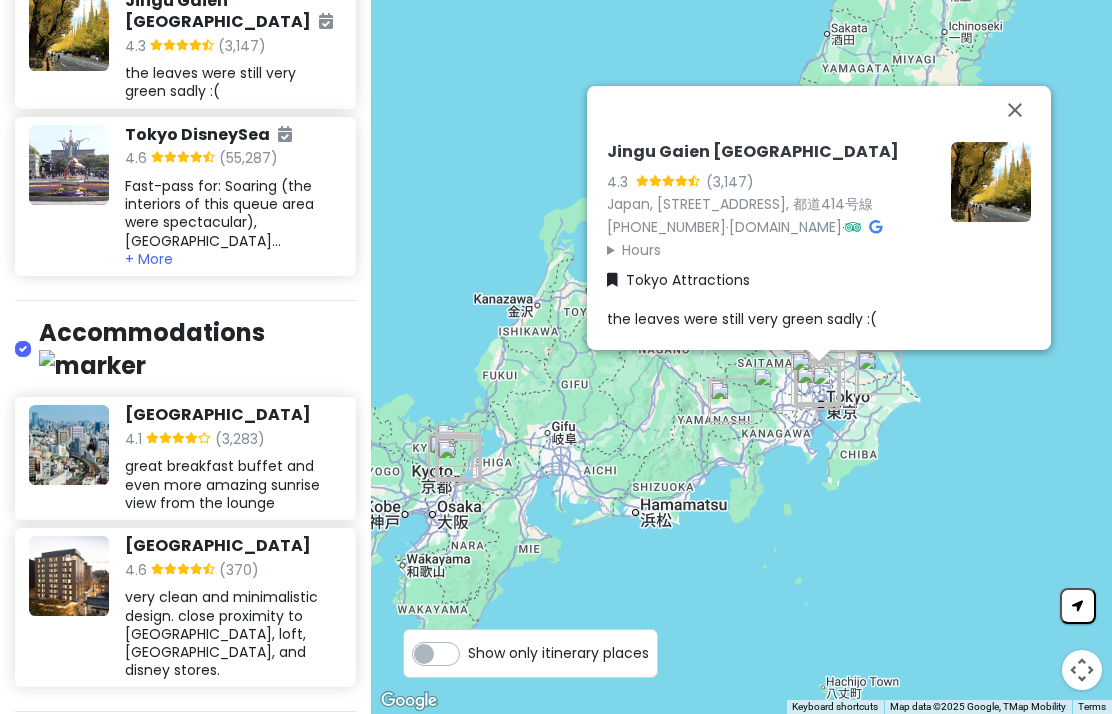click at bounding box center [1015, 110] 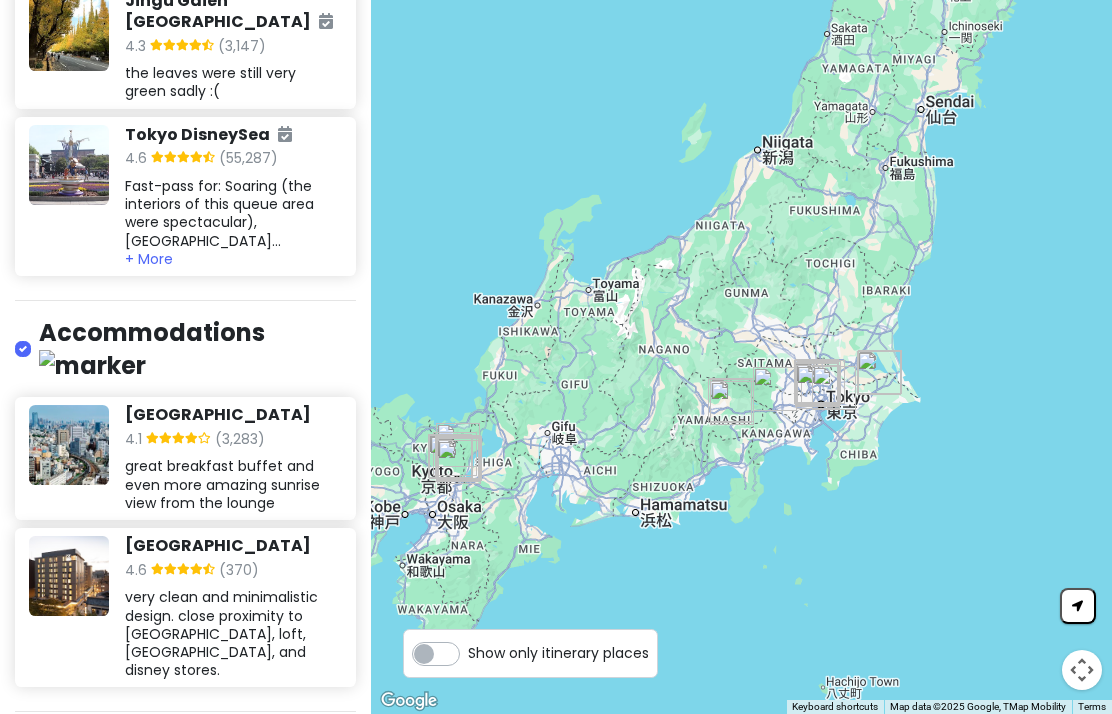 click on "(3,283)" at bounding box center (240, 441) 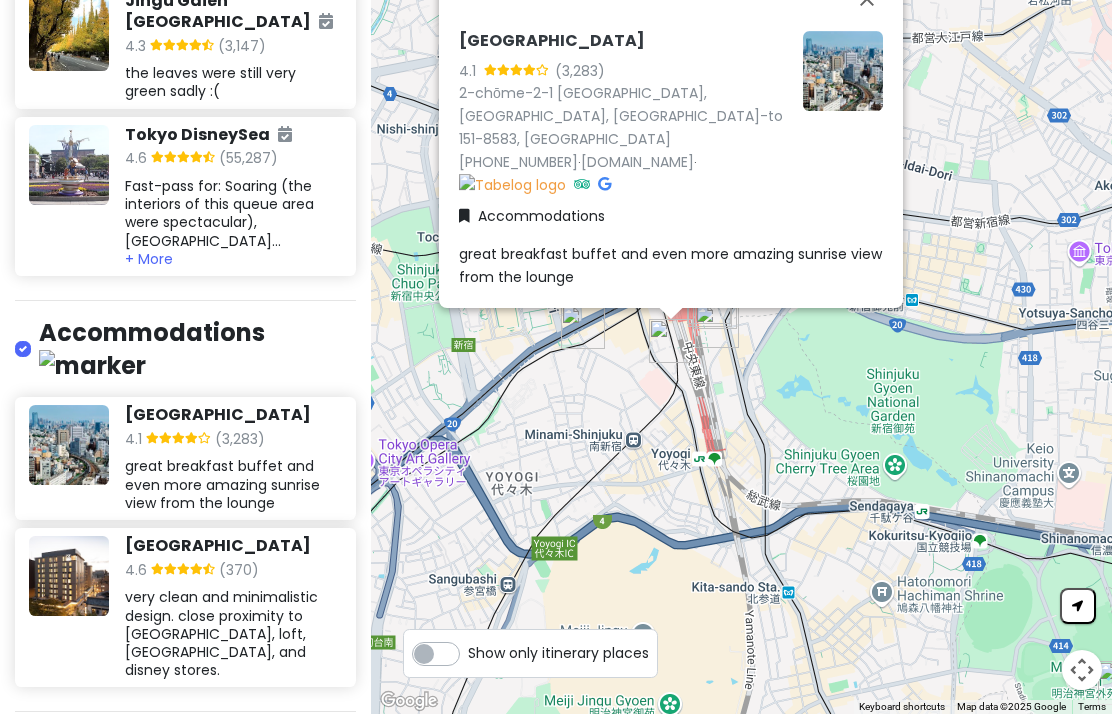 click at bounding box center (69, 576) 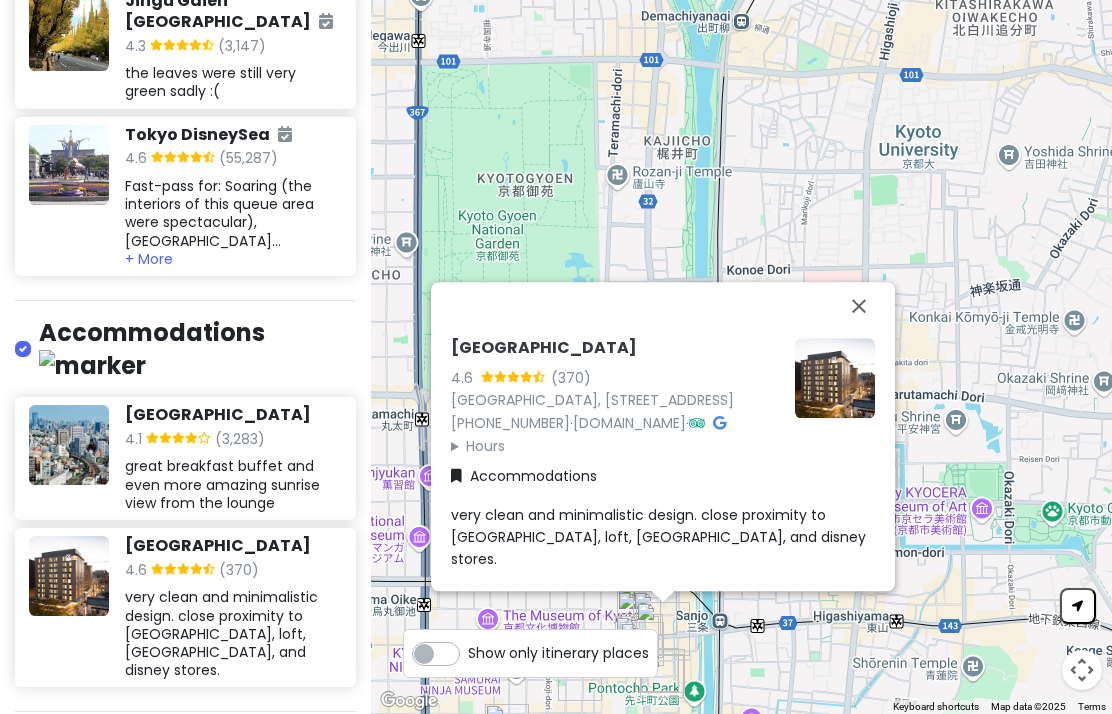 click at bounding box center (859, 306) 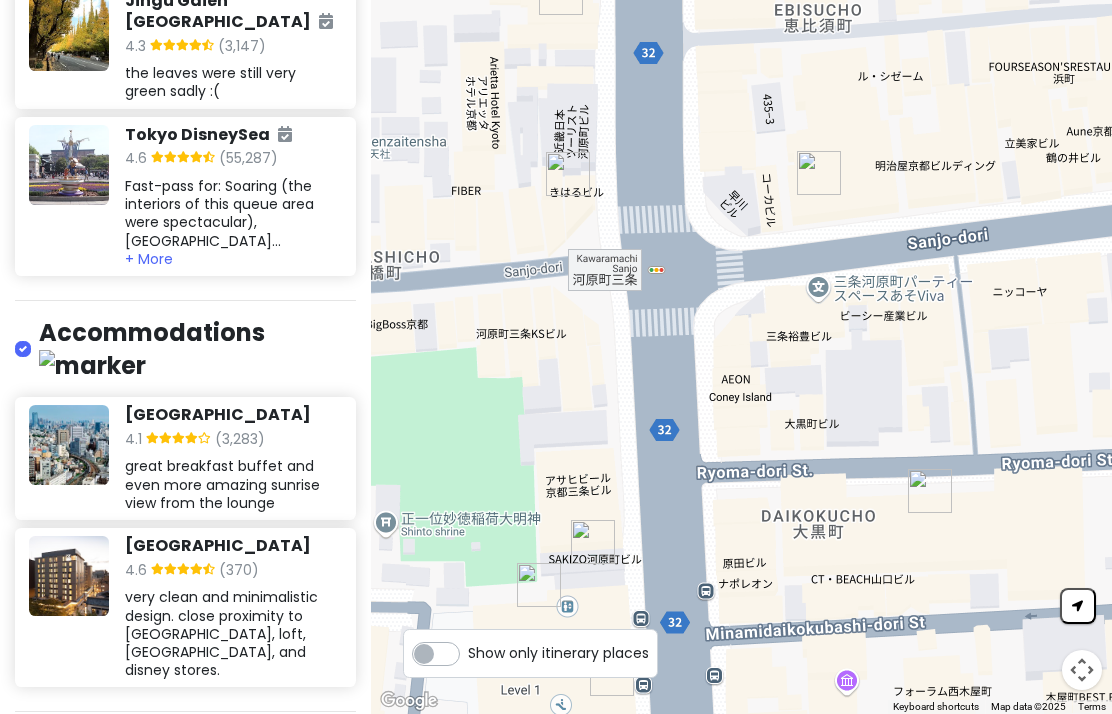 click at bounding box center (69, 576) 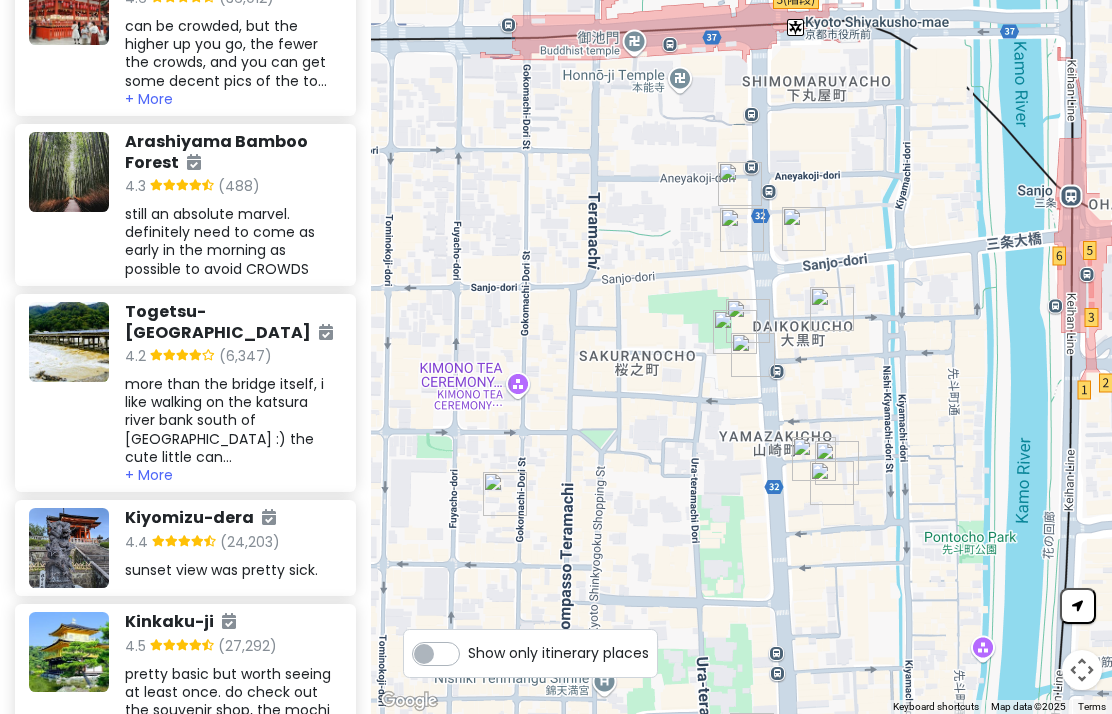 scroll, scrollTop: 9954, scrollLeft: 0, axis: vertical 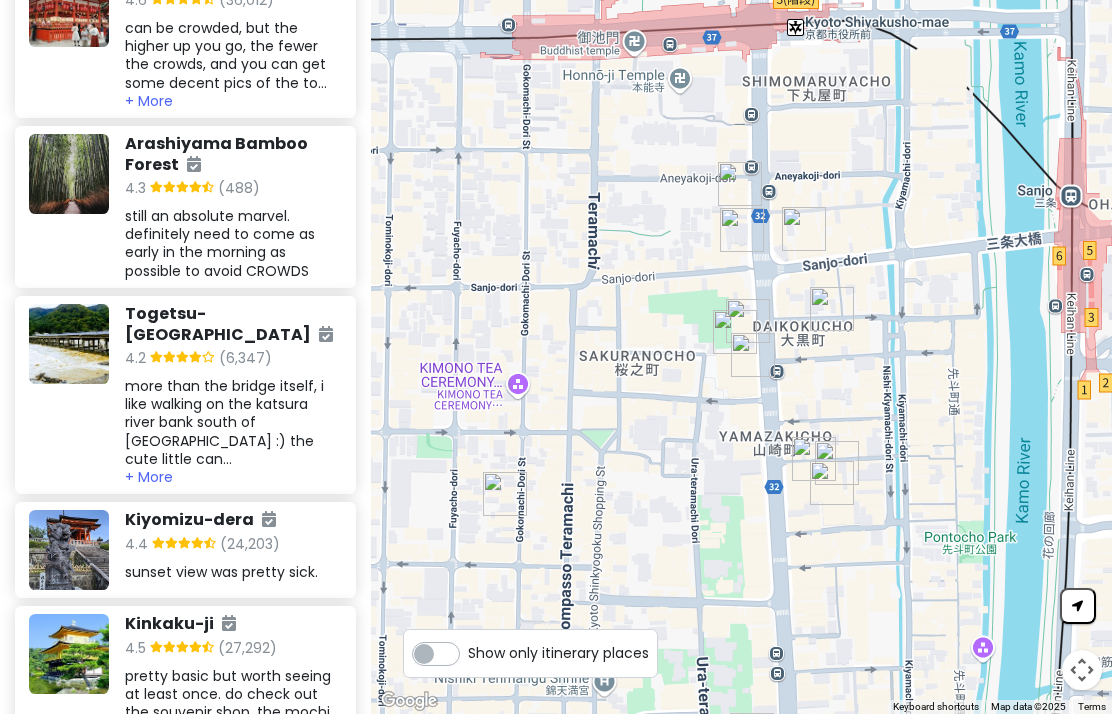 click at bounding box center (184, 1215) 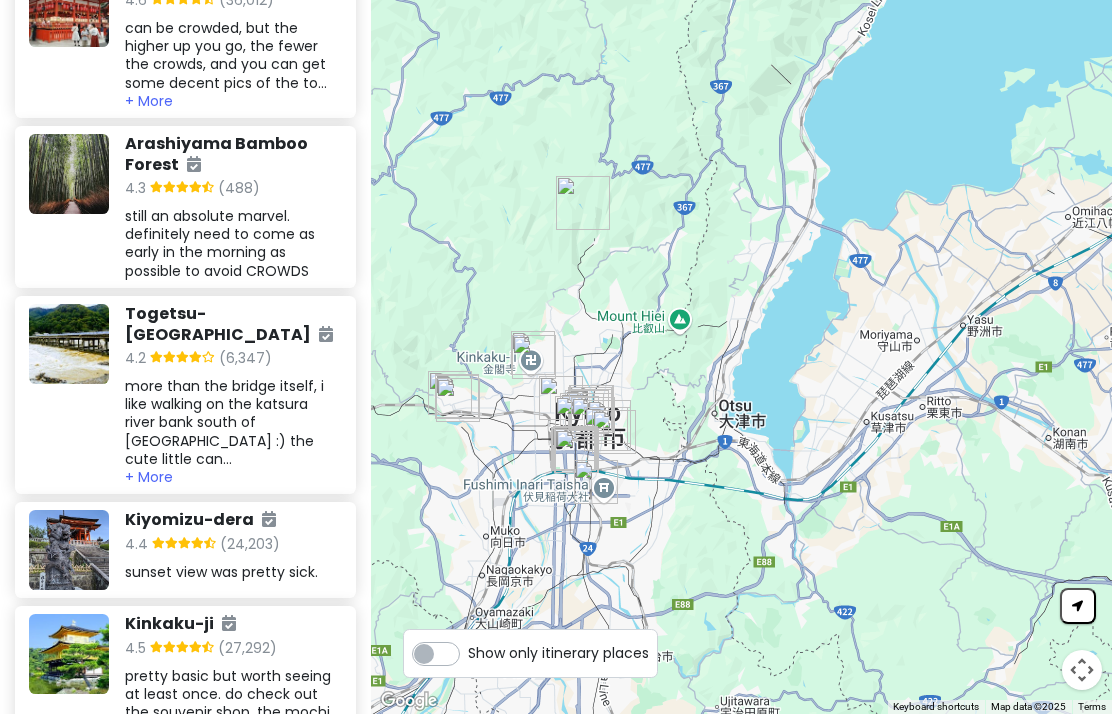 scroll, scrollTop: 8282, scrollLeft: 0, axis: vertical 